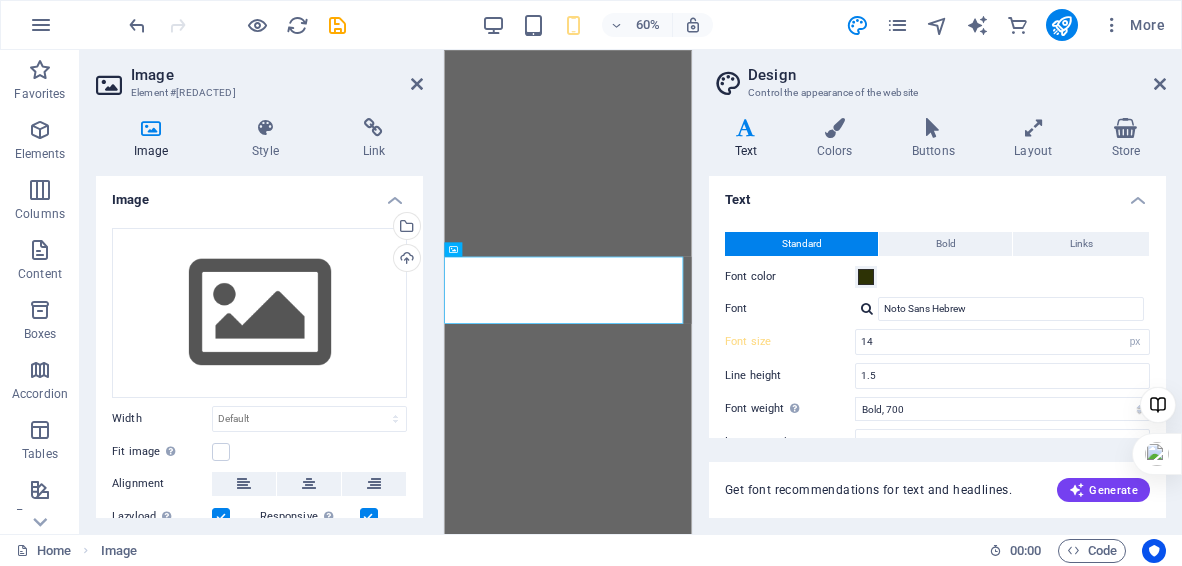 select on "px" 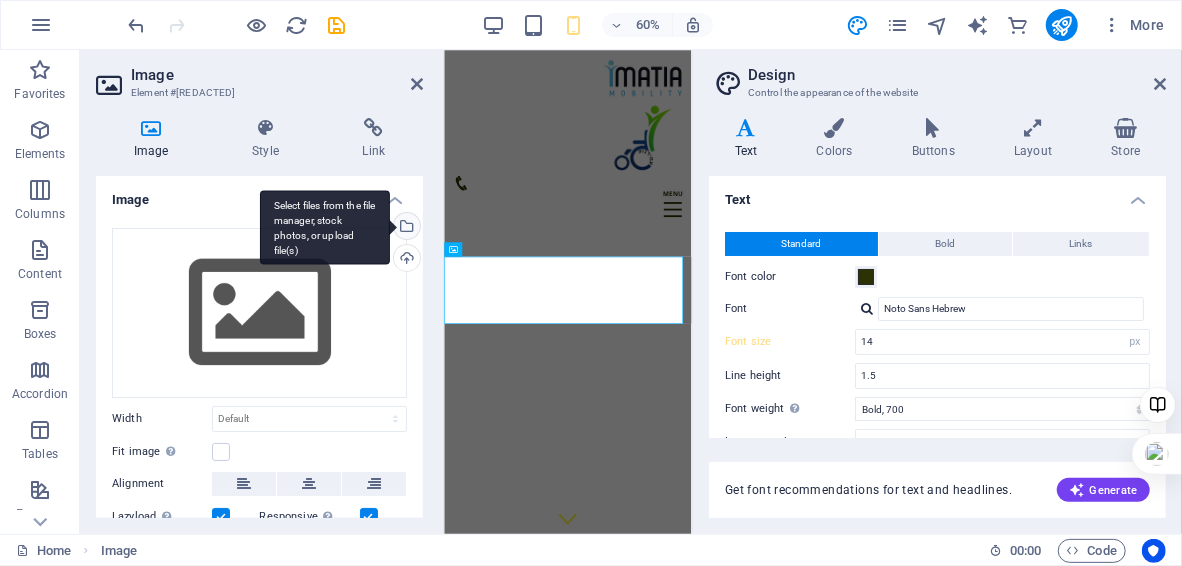 scroll, scrollTop: 3709, scrollLeft: 0, axis: vertical 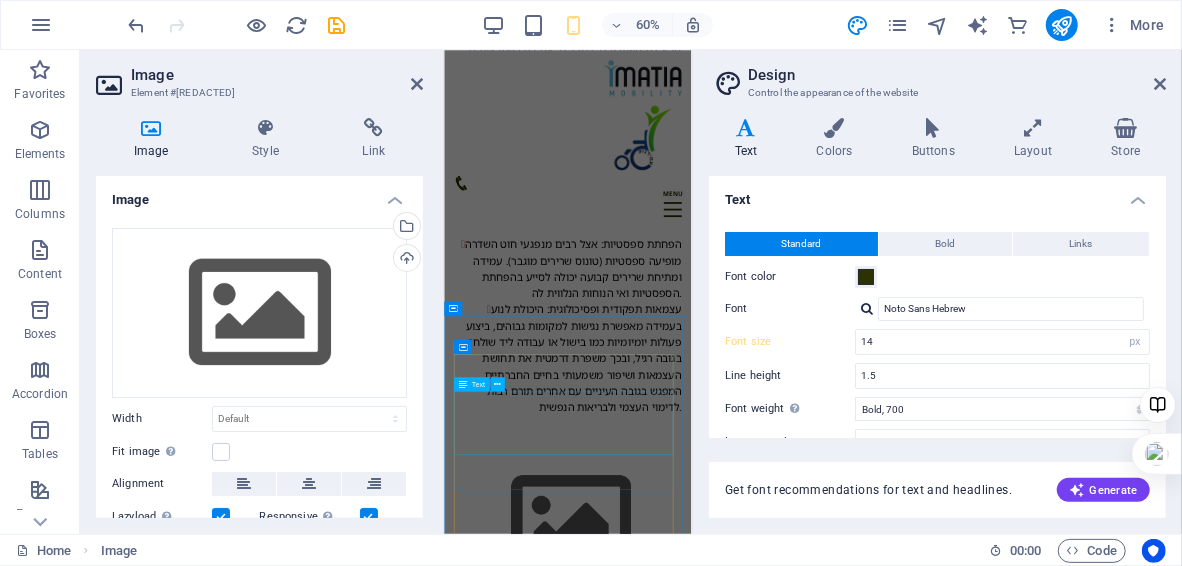 click on "Our company helps you to turn your vision into reality. Lorem ipsum dolor sit amet, consetetur sadipscing elitr, sed diam nonumy eirmod tempor invidunt ut labore et dolore magna aliquyam erat, sed diam voluptua." at bounding box center [650, 2221] 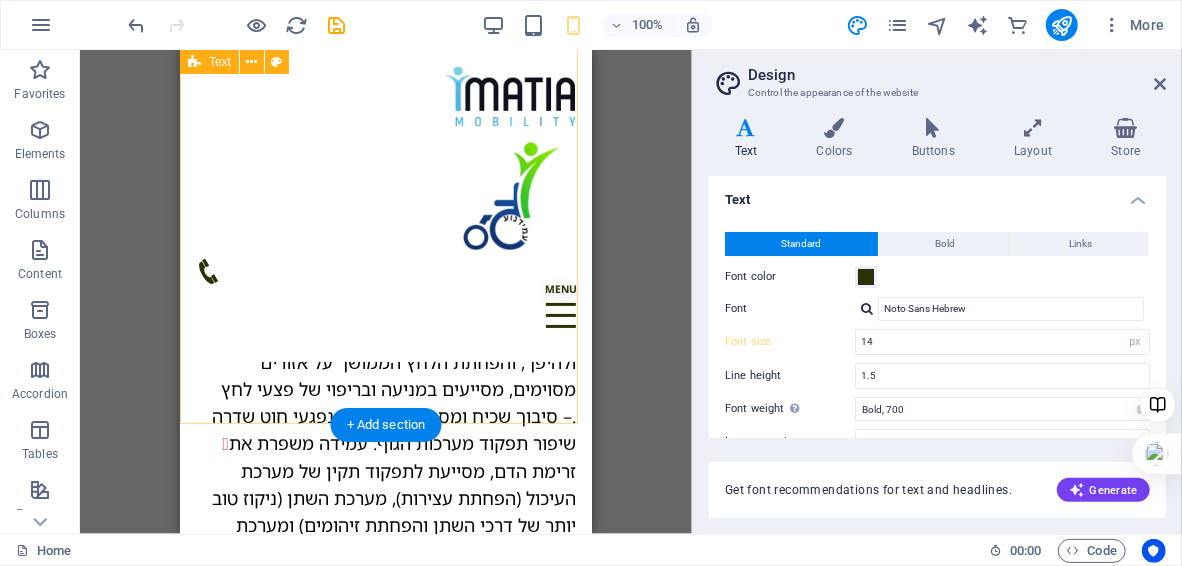 scroll, scrollTop: 3474, scrollLeft: 0, axis: vertical 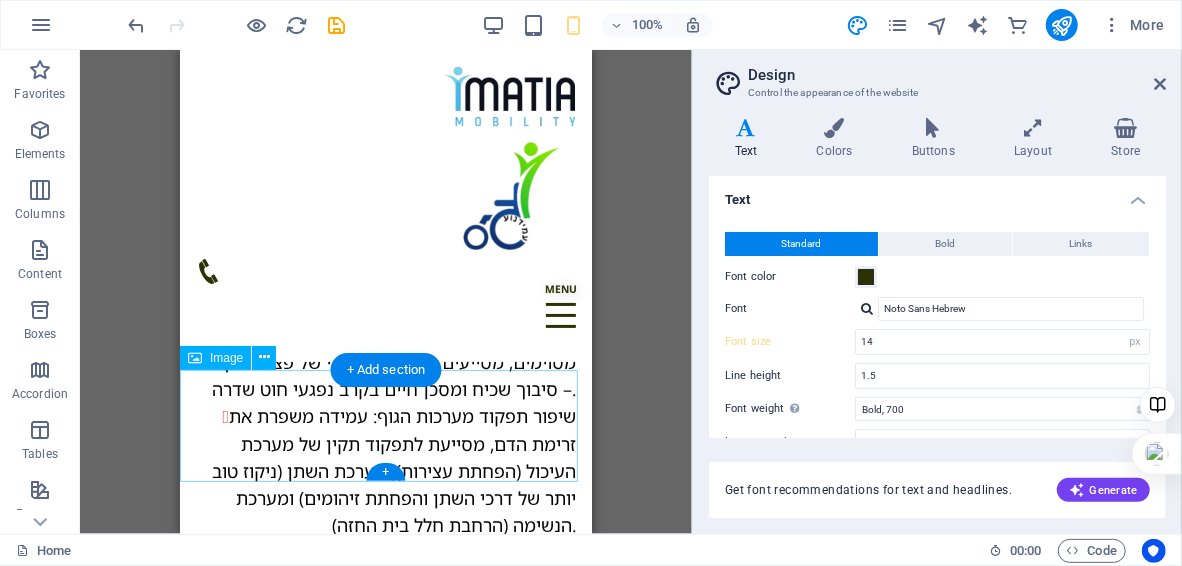 click at bounding box center [385, 1013] 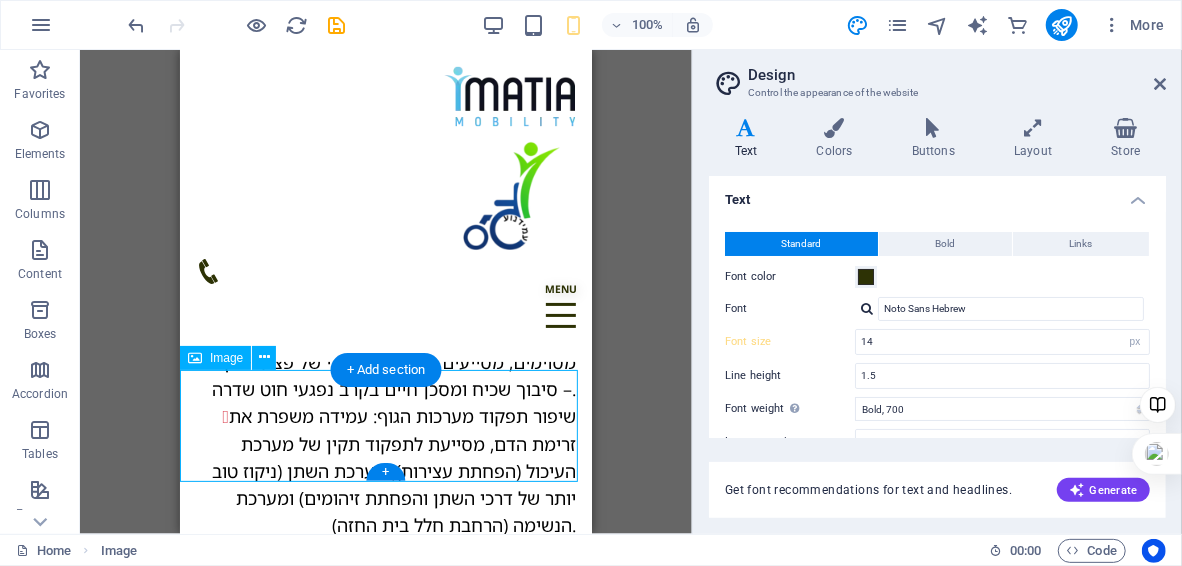 click at bounding box center (385, 1013) 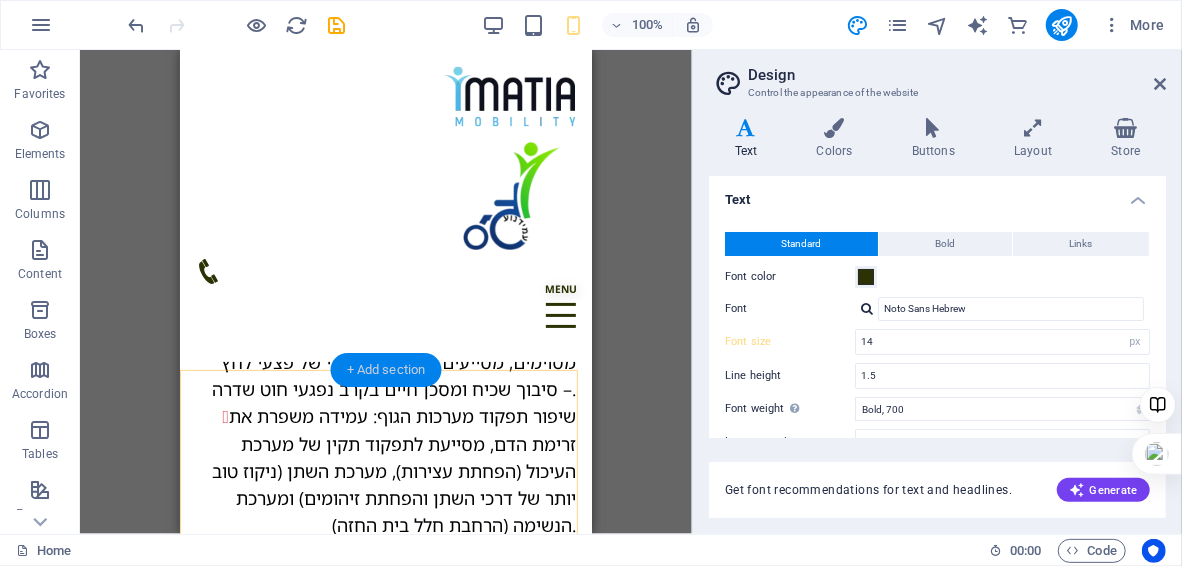 click on "+ Add section" at bounding box center [386, 370] 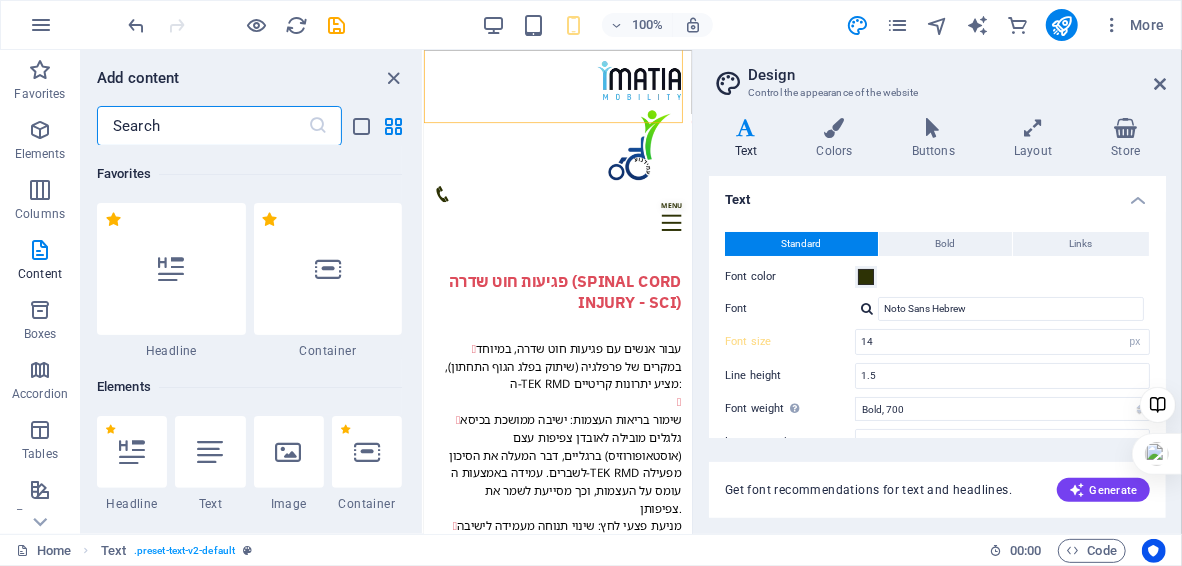 scroll, scrollTop: 3683, scrollLeft: 0, axis: vertical 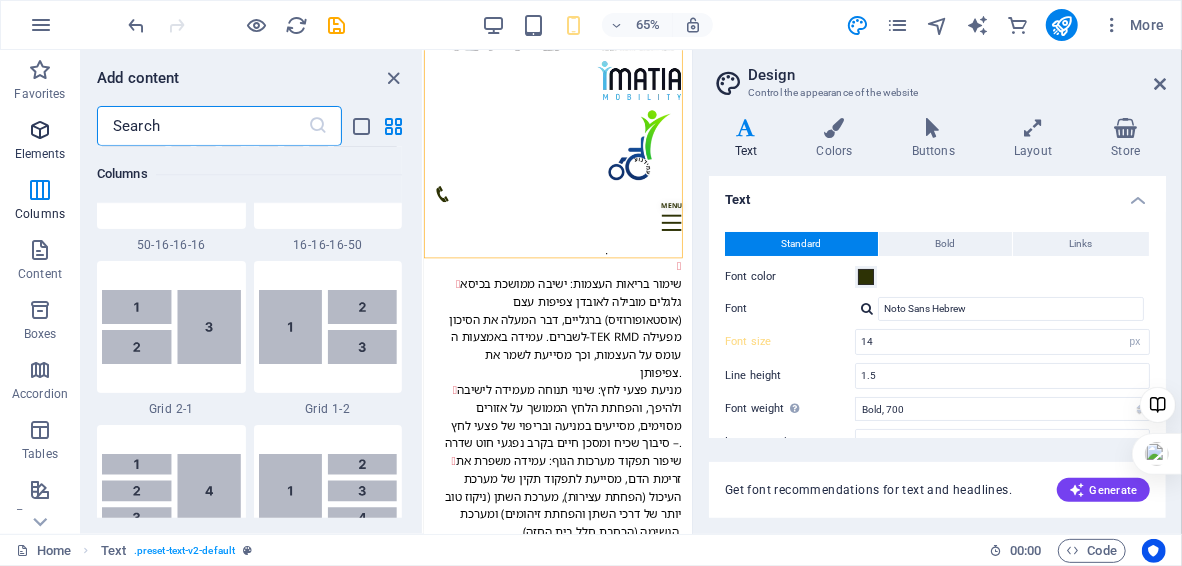click at bounding box center [40, 130] 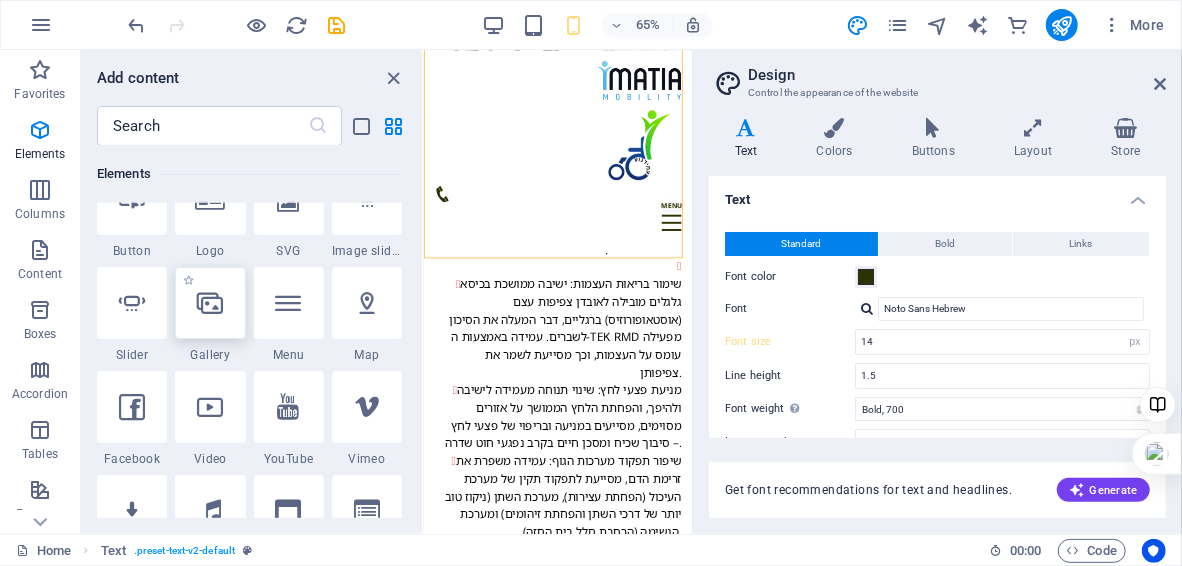 scroll, scrollTop: 485, scrollLeft: 0, axis: vertical 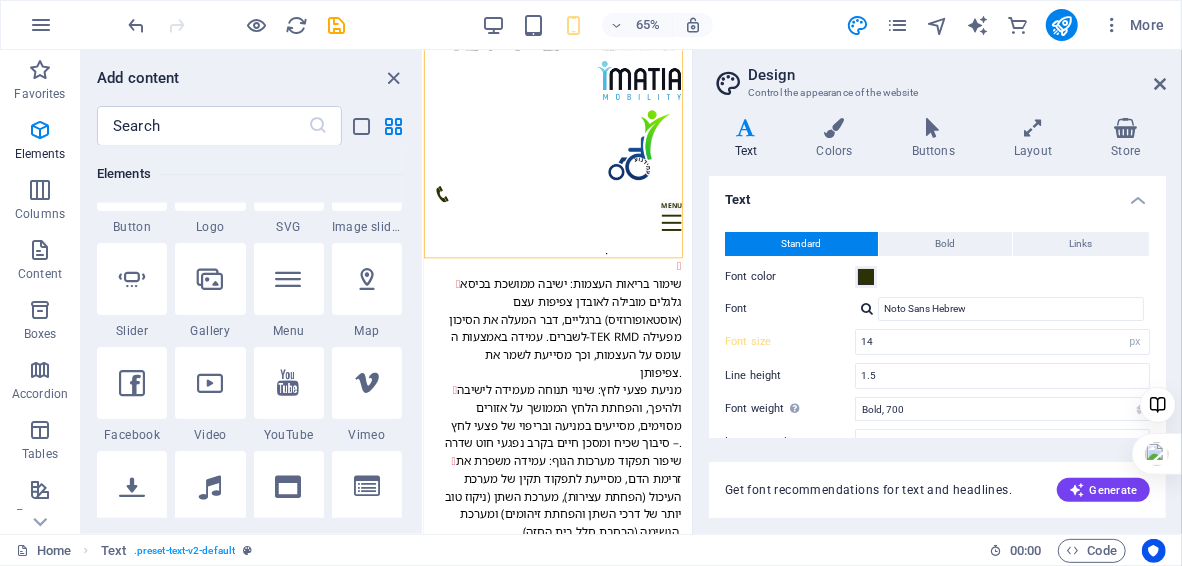 click at bounding box center (210, 383) 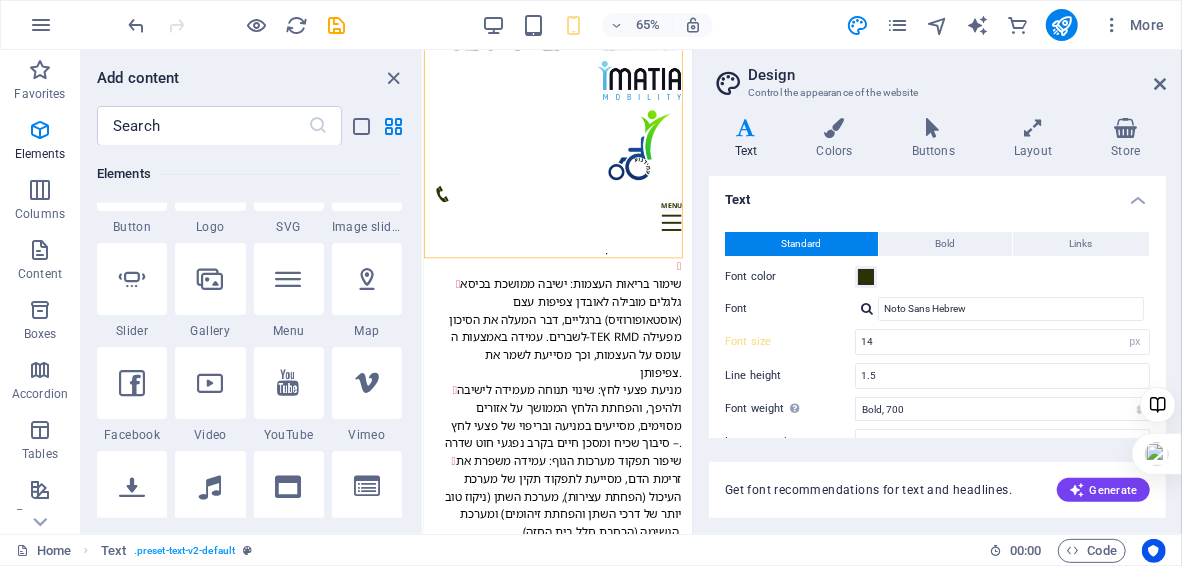 select on "%" 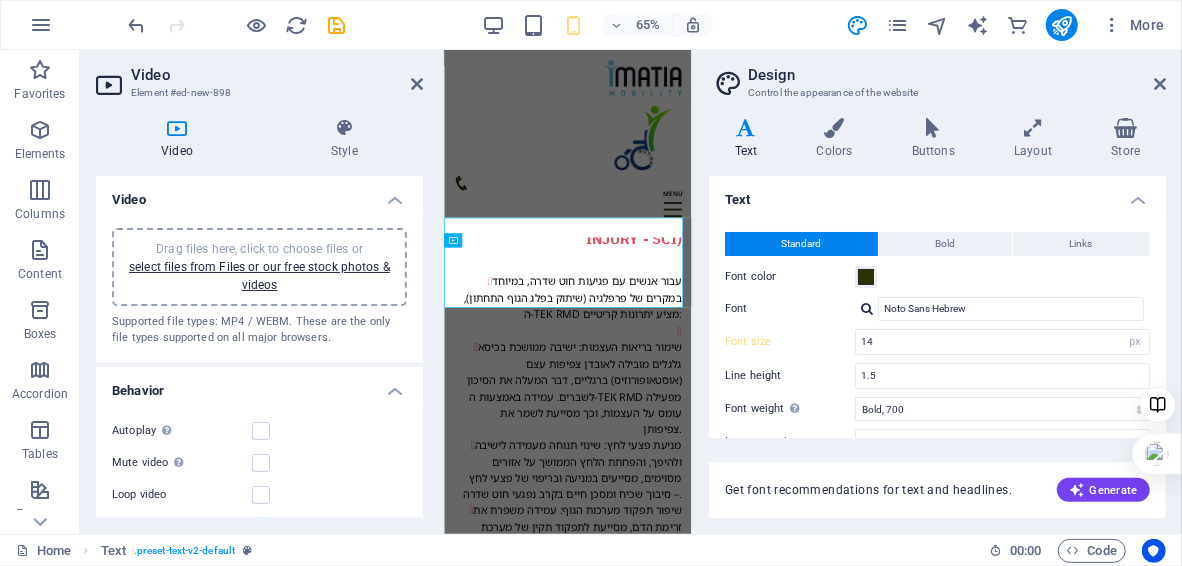 scroll, scrollTop: 3724, scrollLeft: 0, axis: vertical 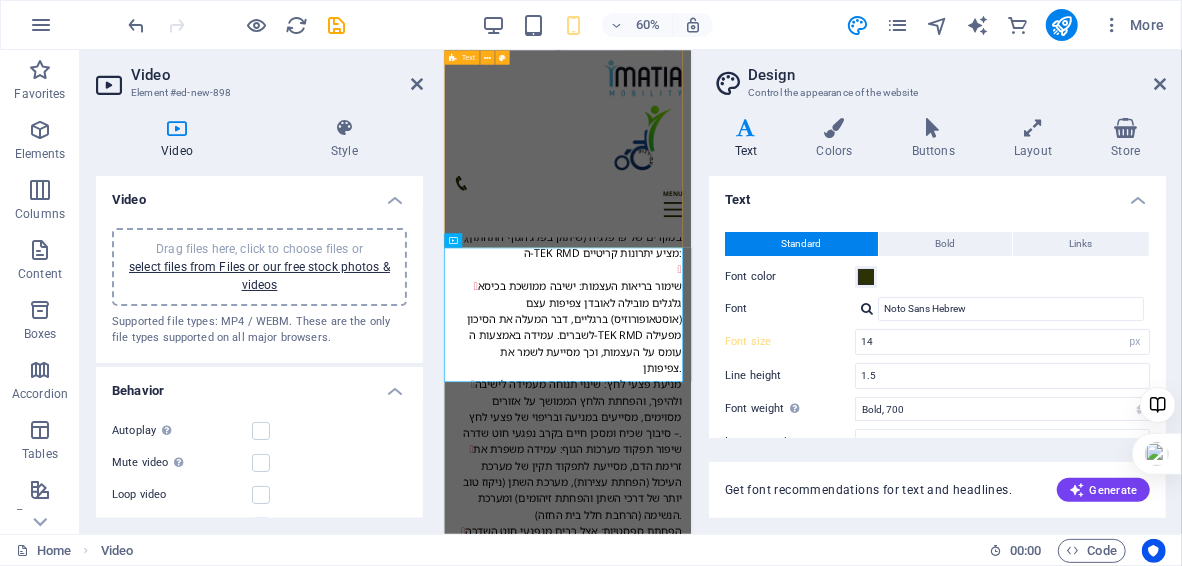 click on "פגיעות חוט שדרה (Spinal Cord Injury - SCI) עבור אנשים עם פגיעות חוט שדרה, במיוחד במקרים של פרפלגיה (שיתוק בפלג הגוף התחתון), ה-TEK RMD מציע יתרונות קריטיים: שימור בריאות העצמות: ישיבה ממושכת בכיסא גלגלים מובילה לאובדן צפיפות עצם (אוסטאופורוזיס) ברגליים, דבר המעלה את הסיכון לשברים. עמידה באמצעות ה-TEK RMD מפעילה עומס על העצמות, וכך מסייעת לשמר את צפיפותן. מניעת פצעי לחץ: שינוי תנוחה מעמידה לישיבה ולהיפך, והפחתת הלחץ הממושך על אזורים מסוימים, מסייעים במניעה ובריפוי של פצעי לחץ – סיבוך שכיח ומסכן חיים בקרב נפגעי חוט שדרה." at bounding box center [650, 675] 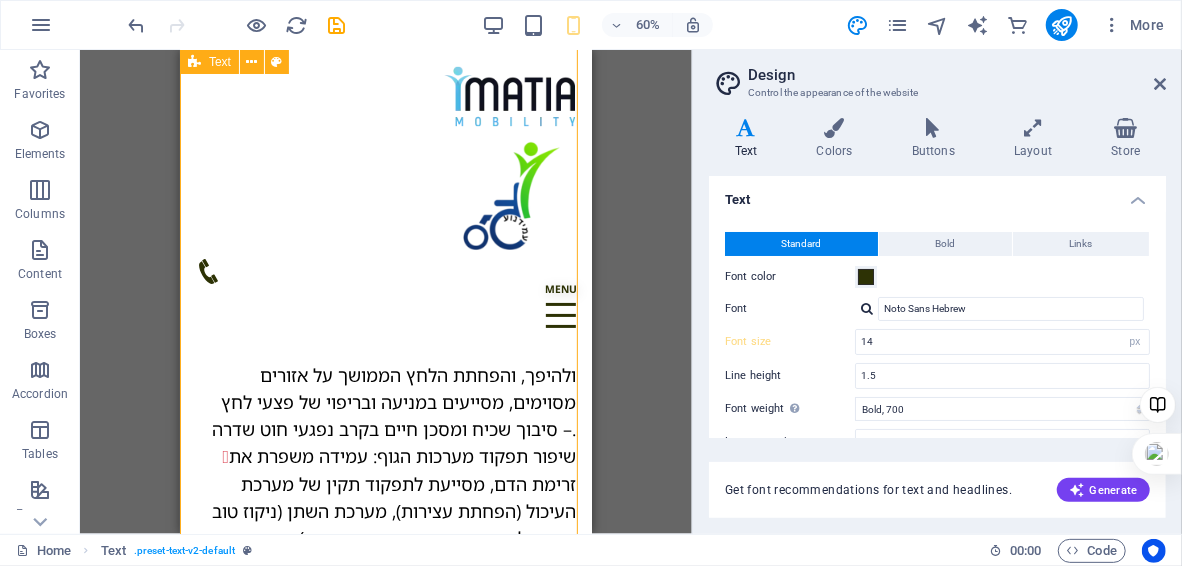 scroll, scrollTop: 3466, scrollLeft: 0, axis: vertical 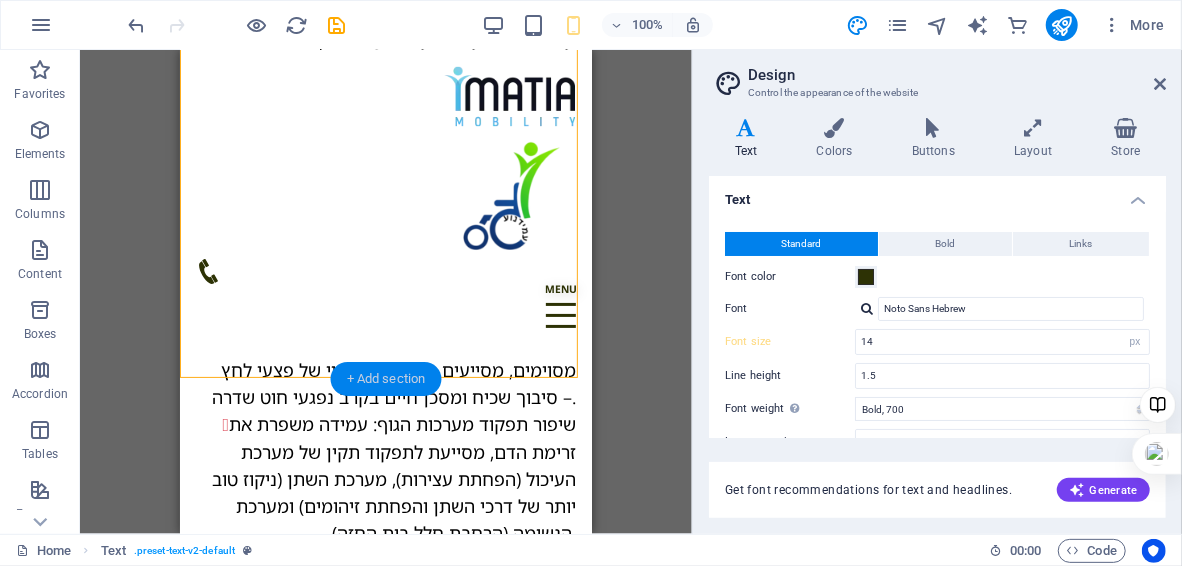 click on "+ Add section" at bounding box center (386, 379) 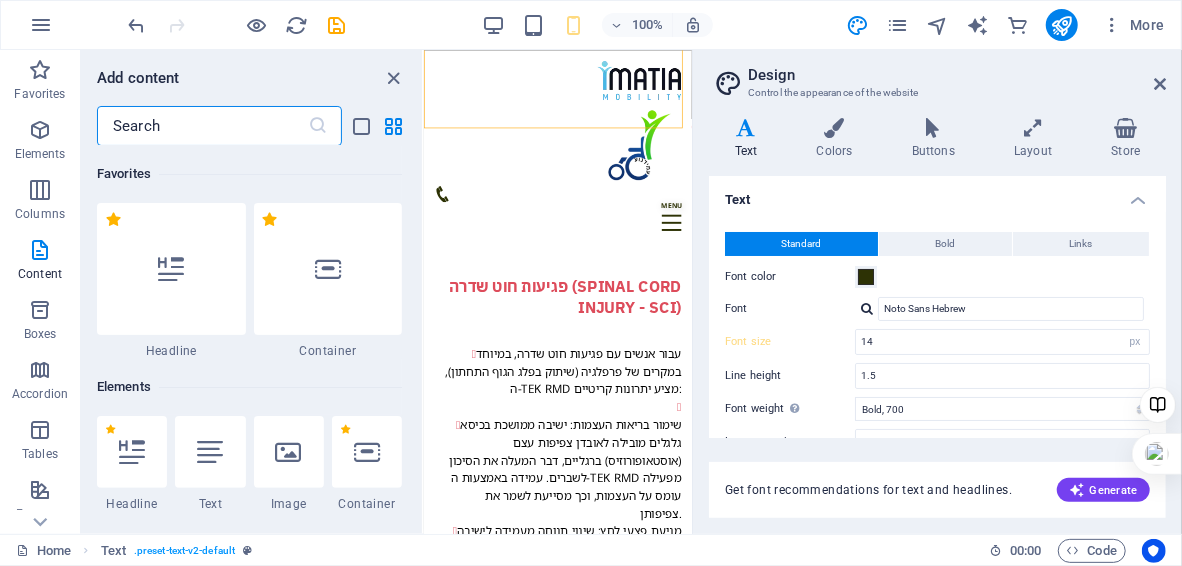 scroll, scrollTop: 3674, scrollLeft: 0, axis: vertical 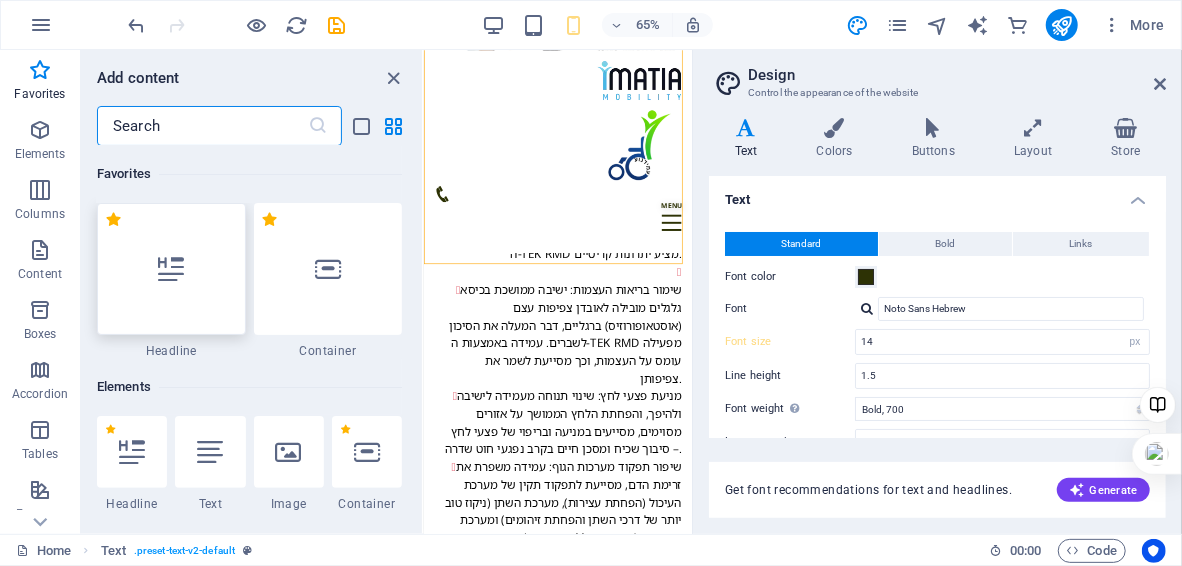 click at bounding box center [171, 269] 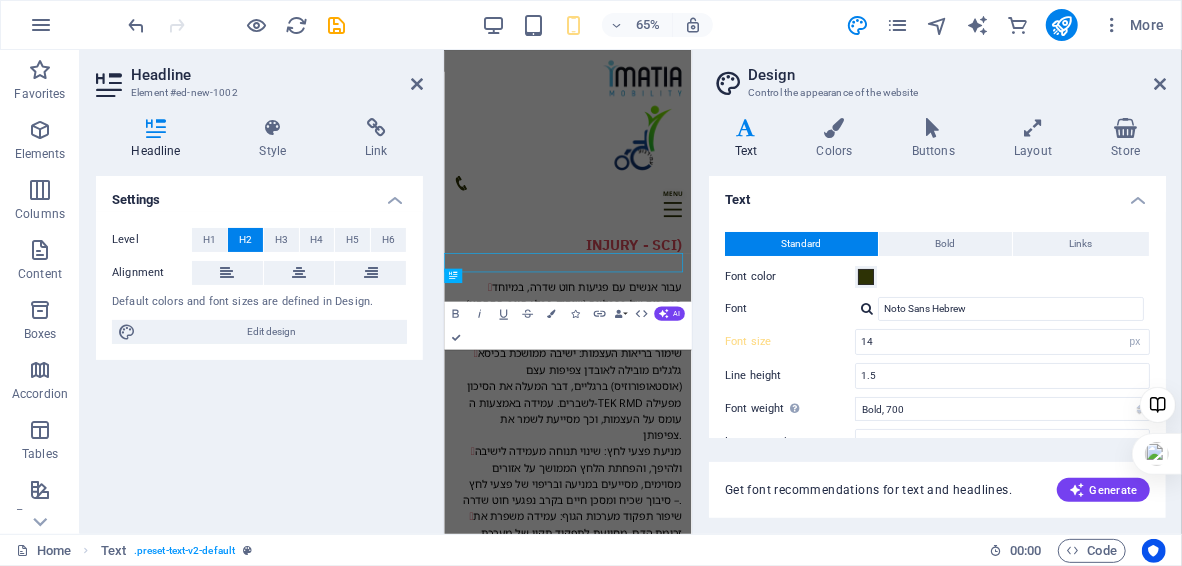 scroll, scrollTop: 3665, scrollLeft: 0, axis: vertical 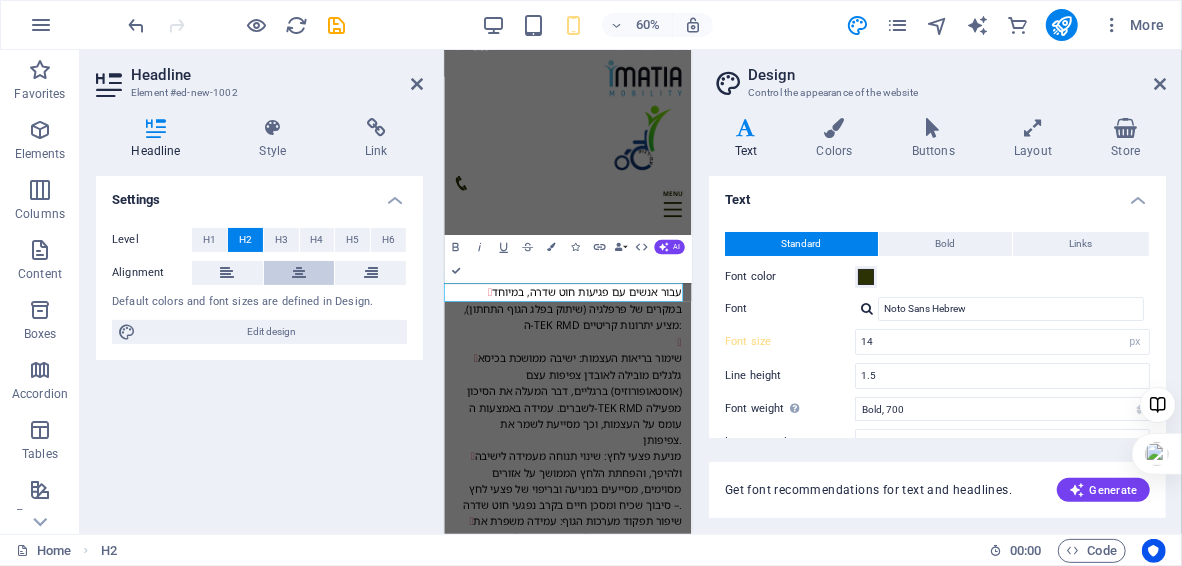 click at bounding box center [299, 273] 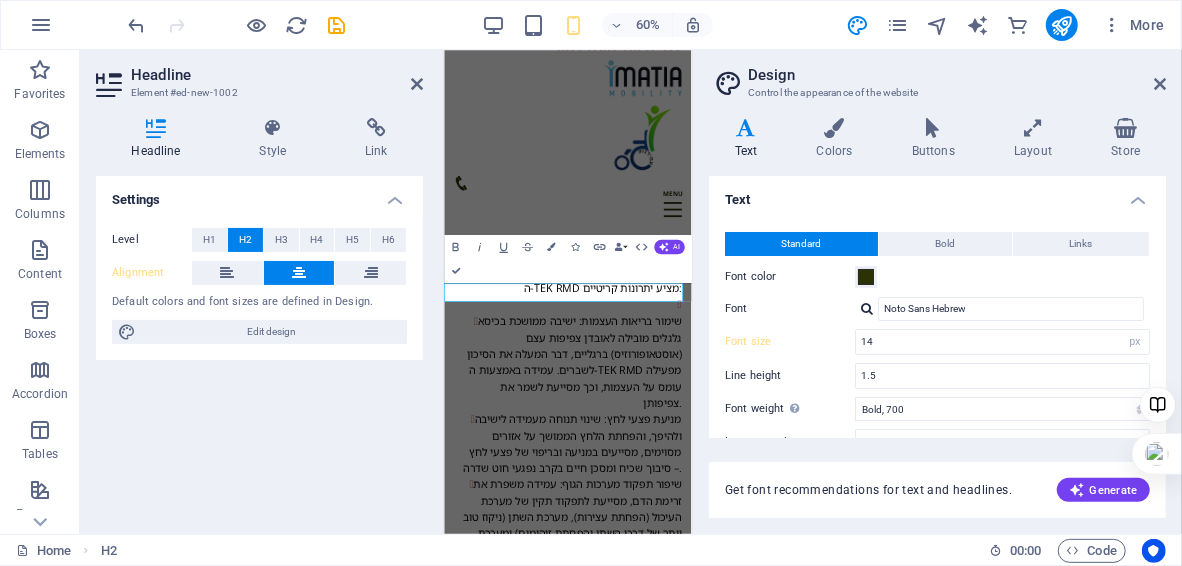 click on "New headline" at bounding box center (650, 1273) 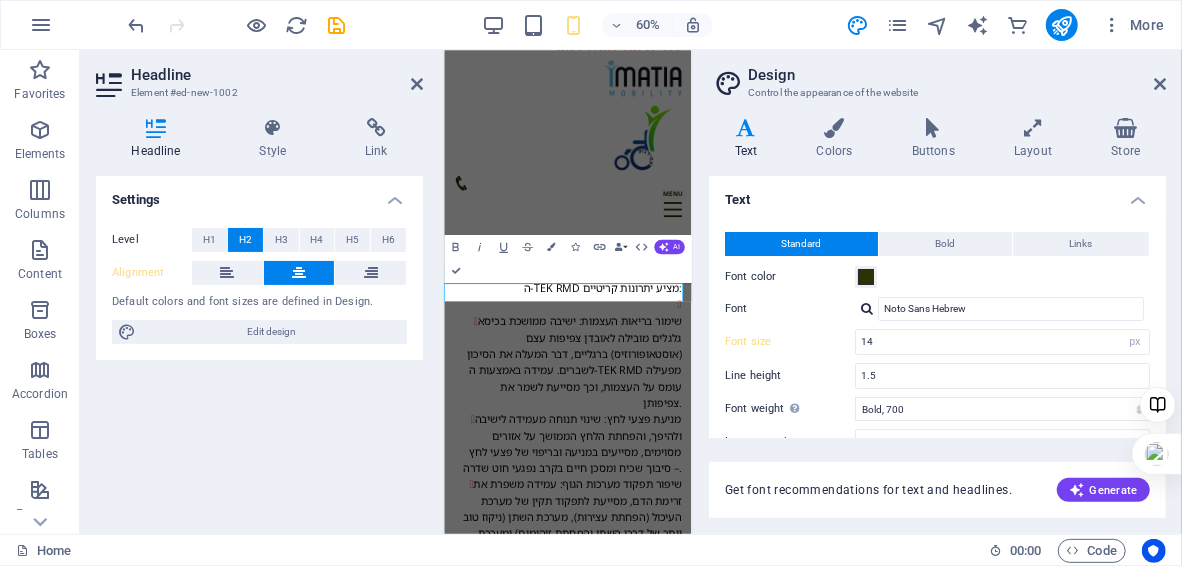 click on "New headline" at bounding box center (650, 1273) 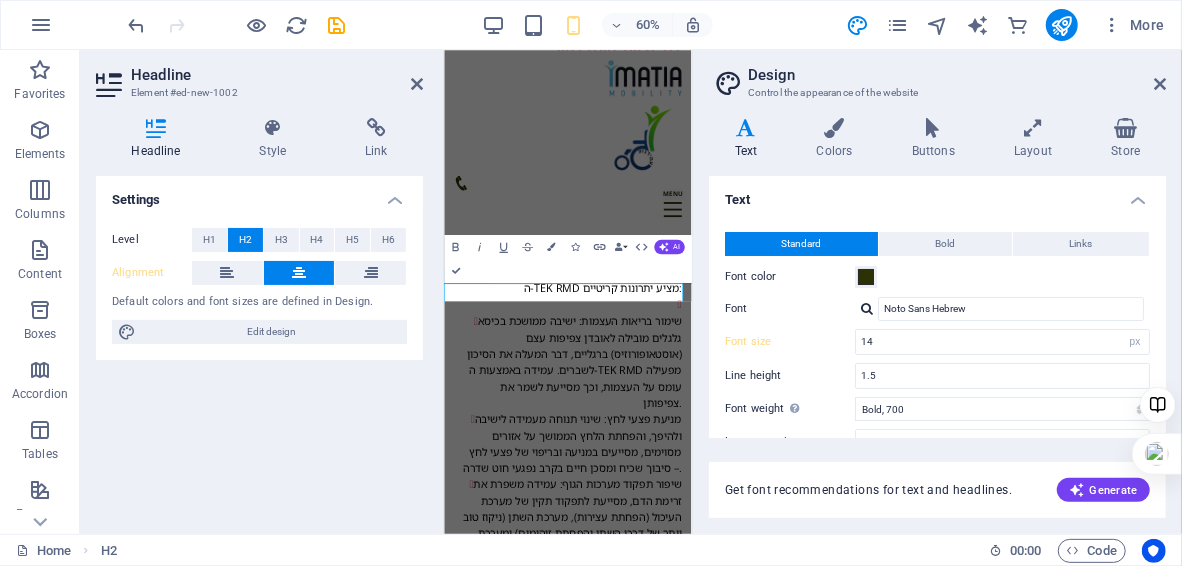 click on "New headline" at bounding box center [650, 1273] 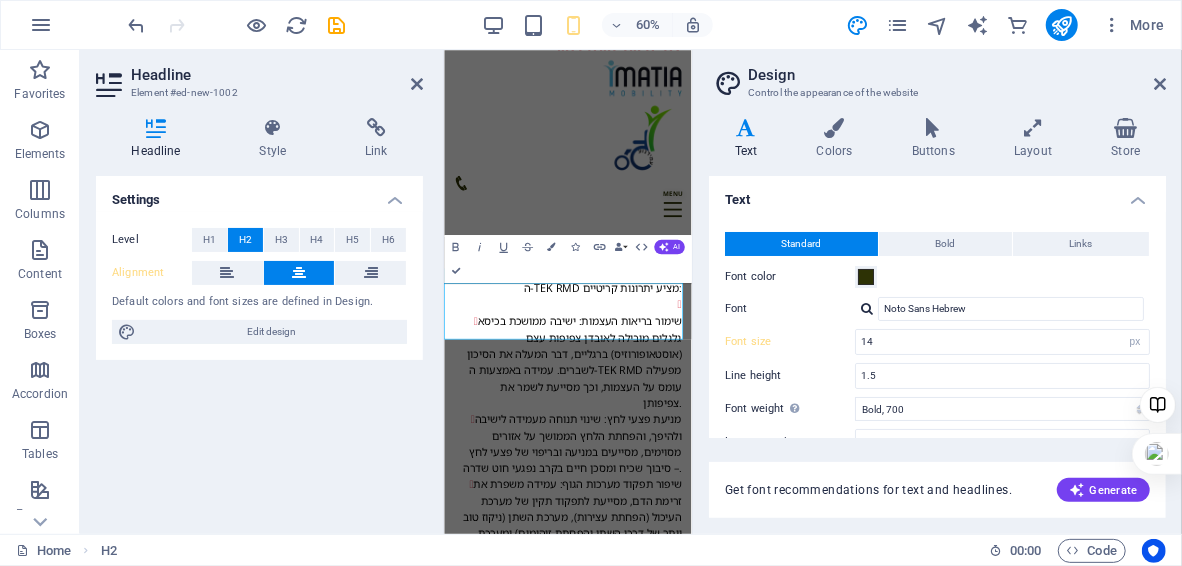 click on "שימוש בשלט לעצמאות מלאה, להביא את העמידנוע אליך או להרחיק אותו ממך, ללא סיוע מאחרים." at bounding box center [650, 1305] 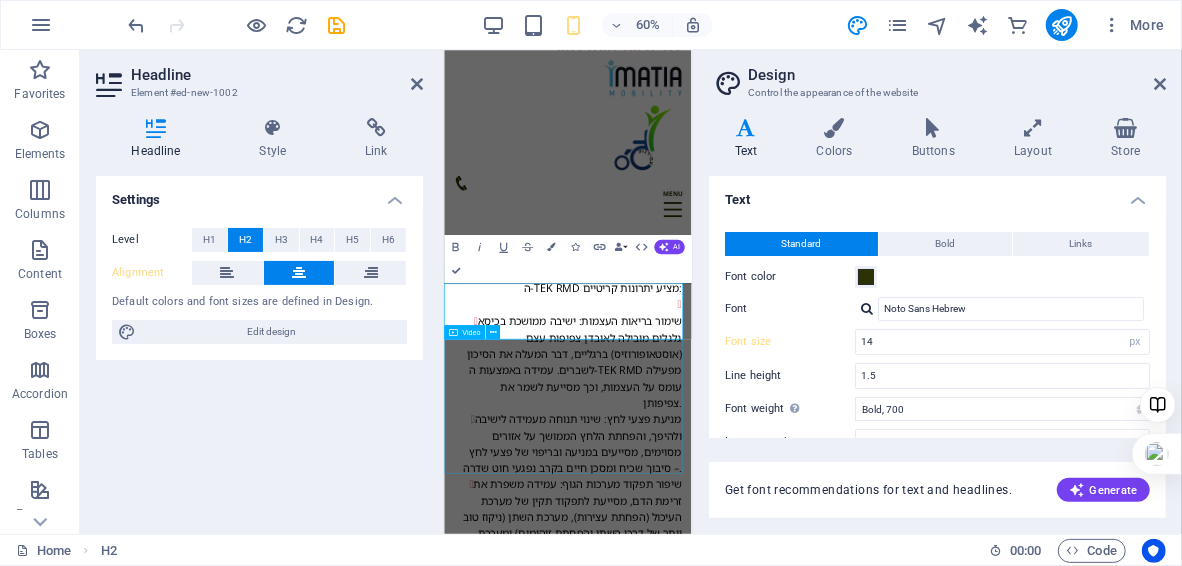 click at bounding box center [650, 1455] 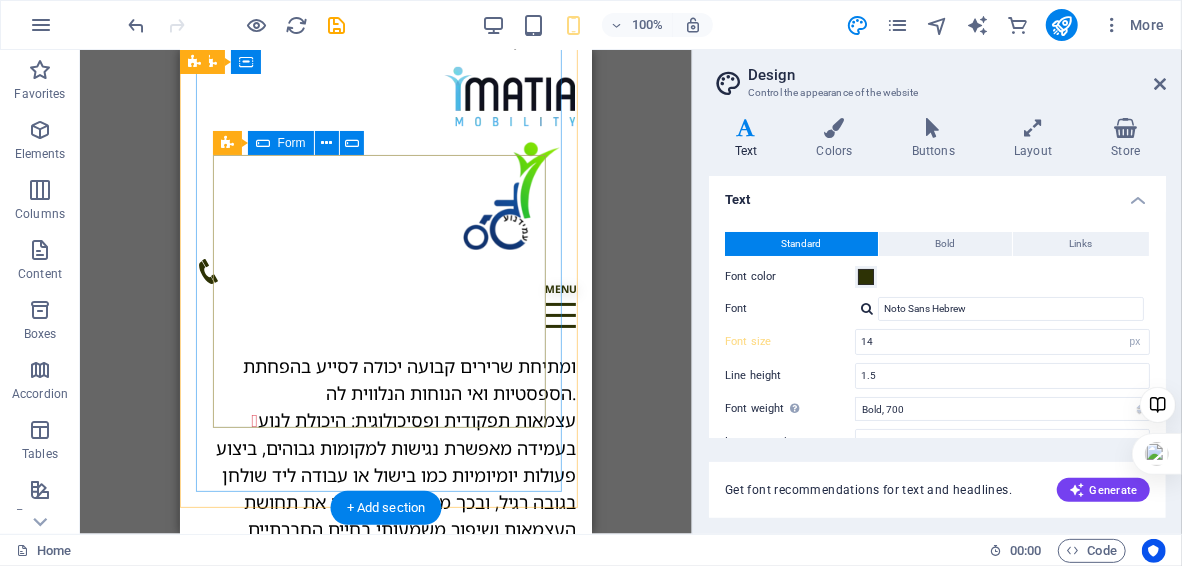 scroll, scrollTop: 4134, scrollLeft: 0, axis: vertical 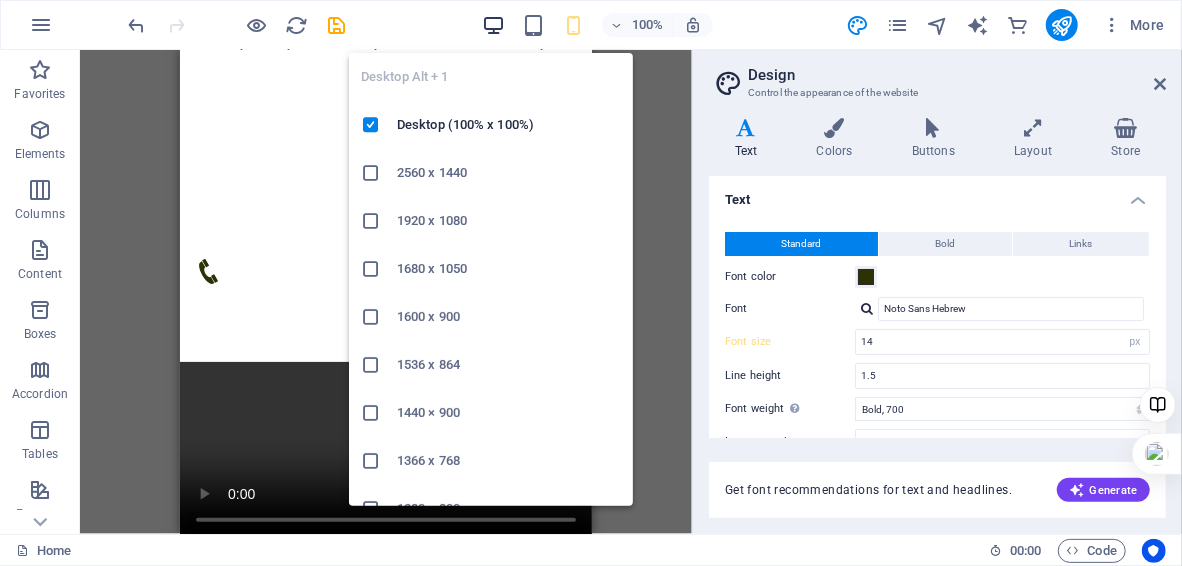click at bounding box center (493, 25) 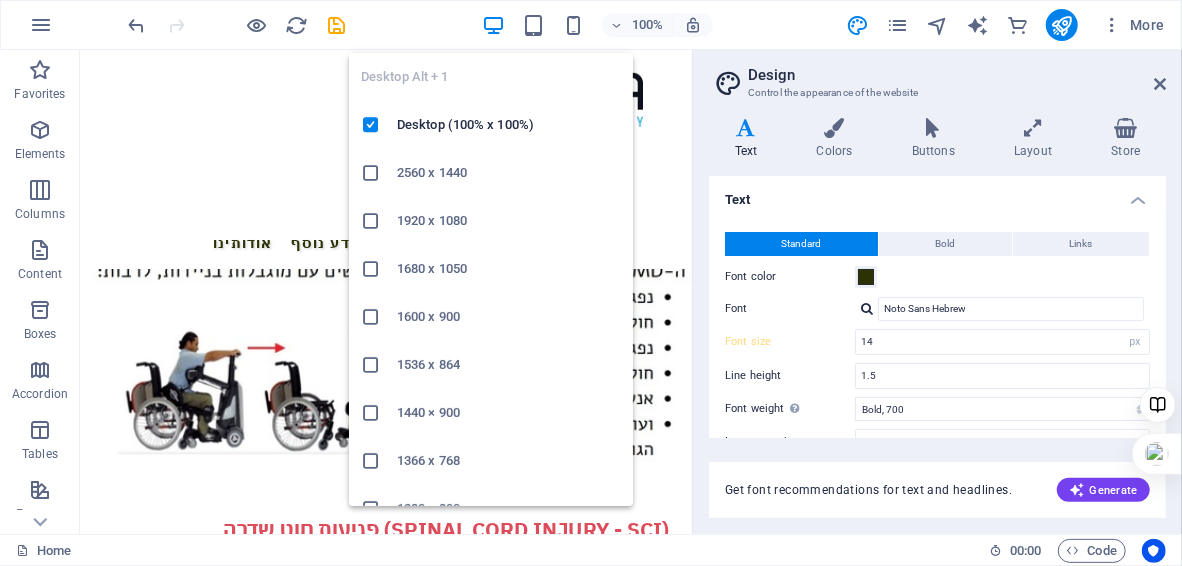 scroll, scrollTop: 4433, scrollLeft: 0, axis: vertical 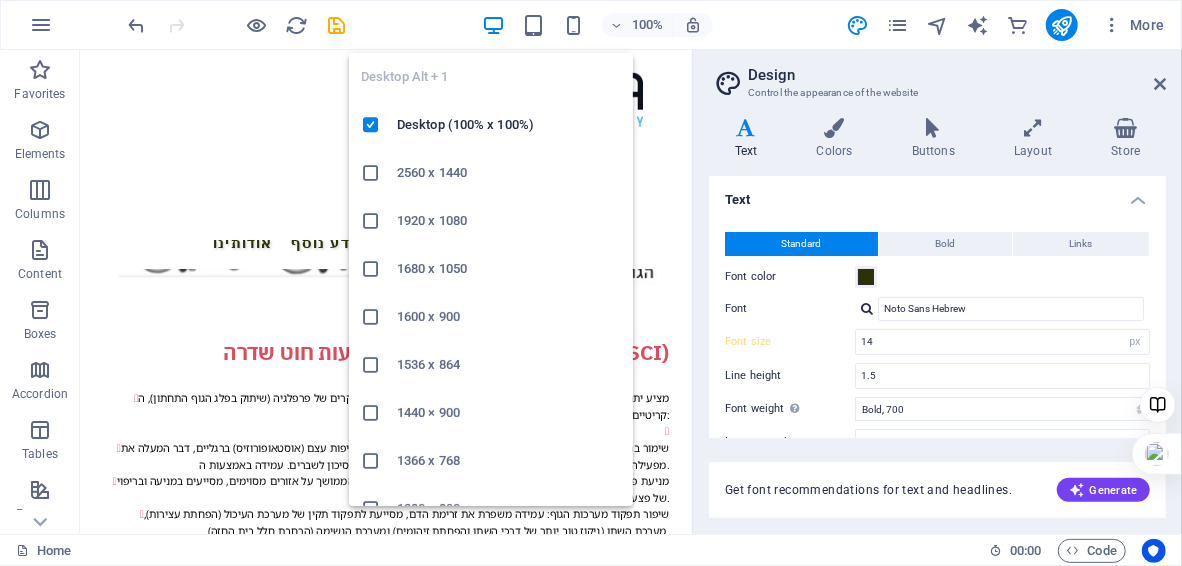 type on "16" 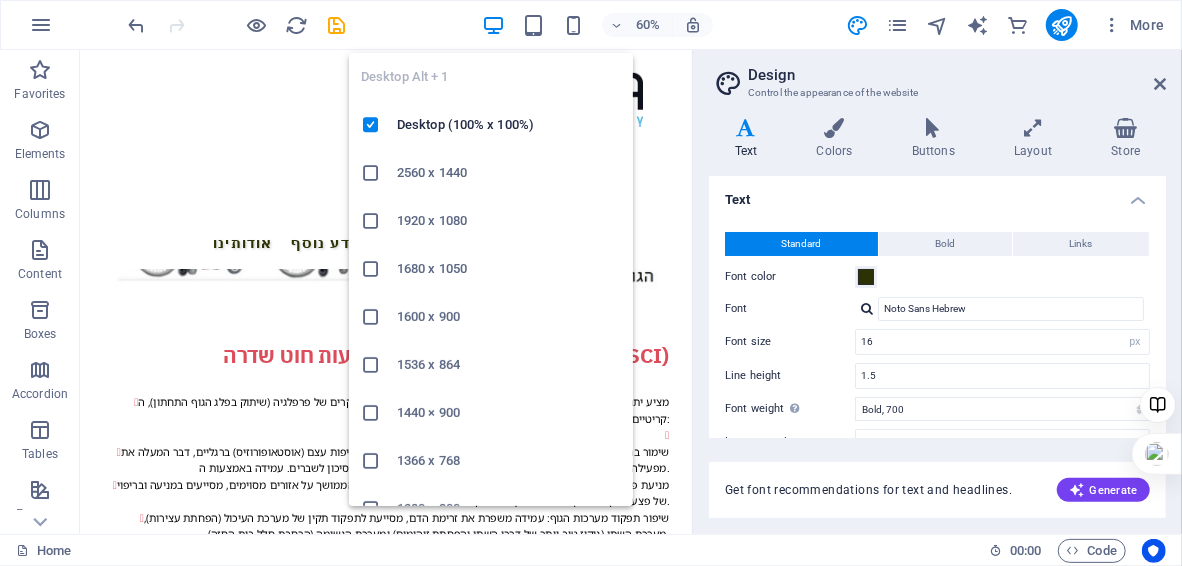 scroll, scrollTop: 171, scrollLeft: 0, axis: vertical 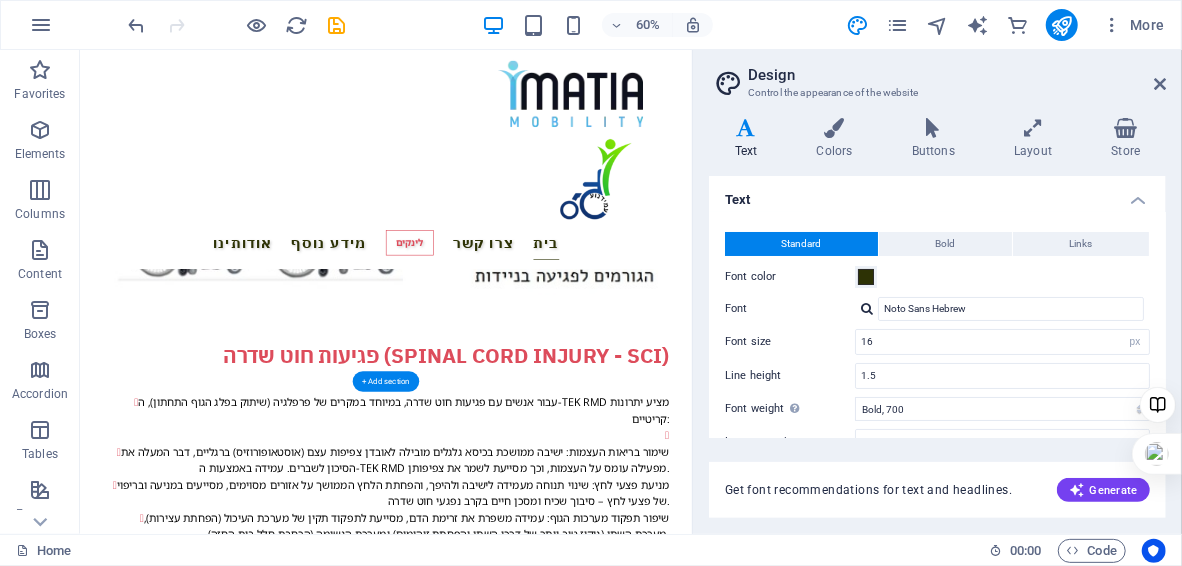 click at bounding box center [589, 1818] 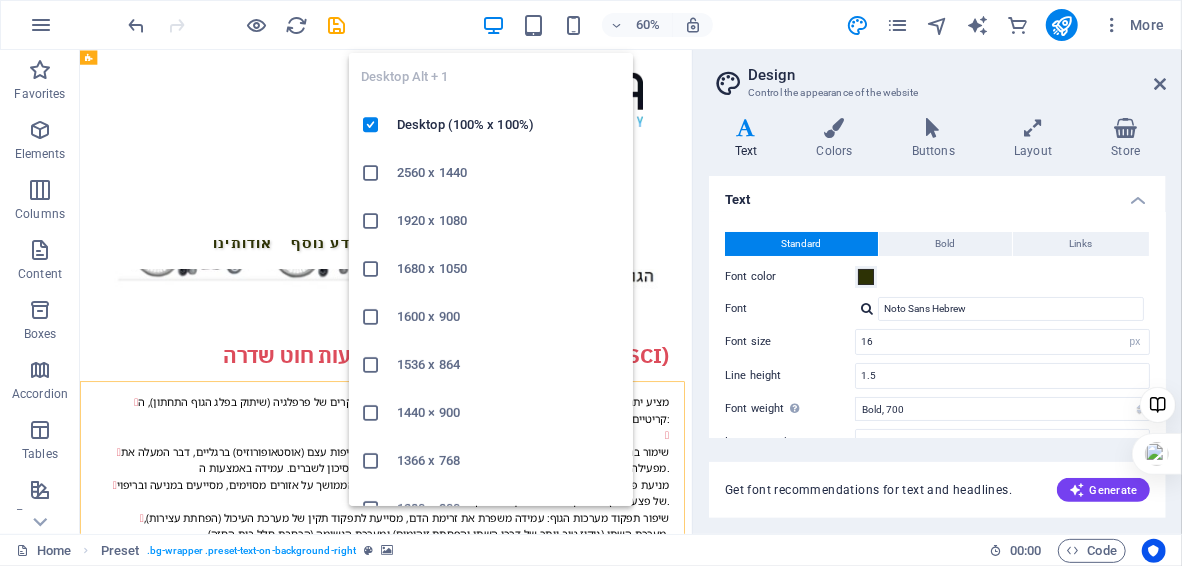 click at bounding box center [493, 25] 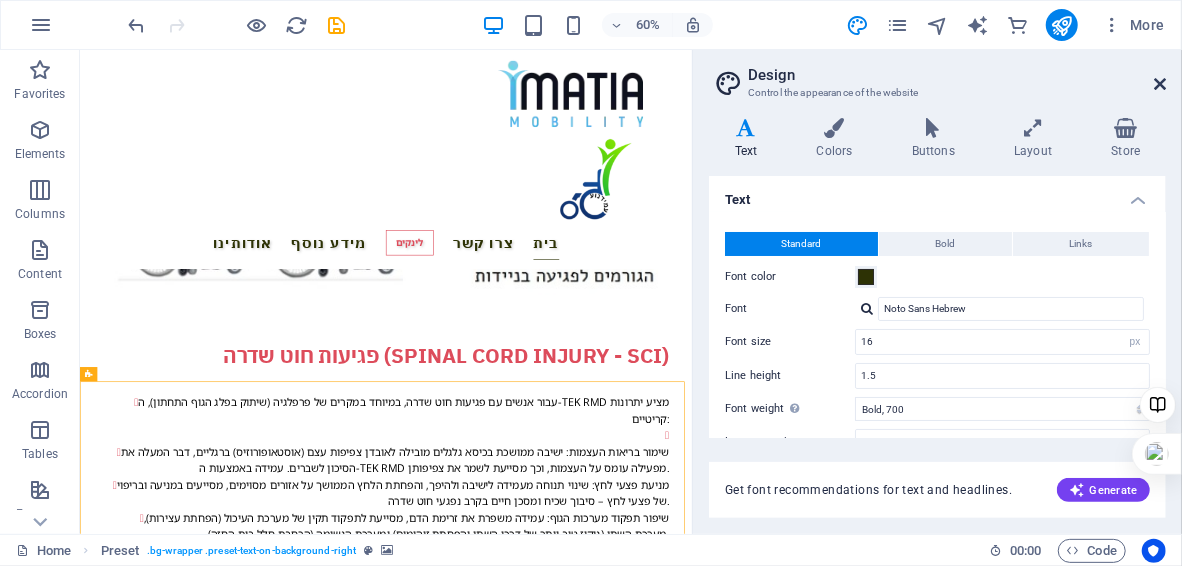 click at bounding box center [1160, 84] 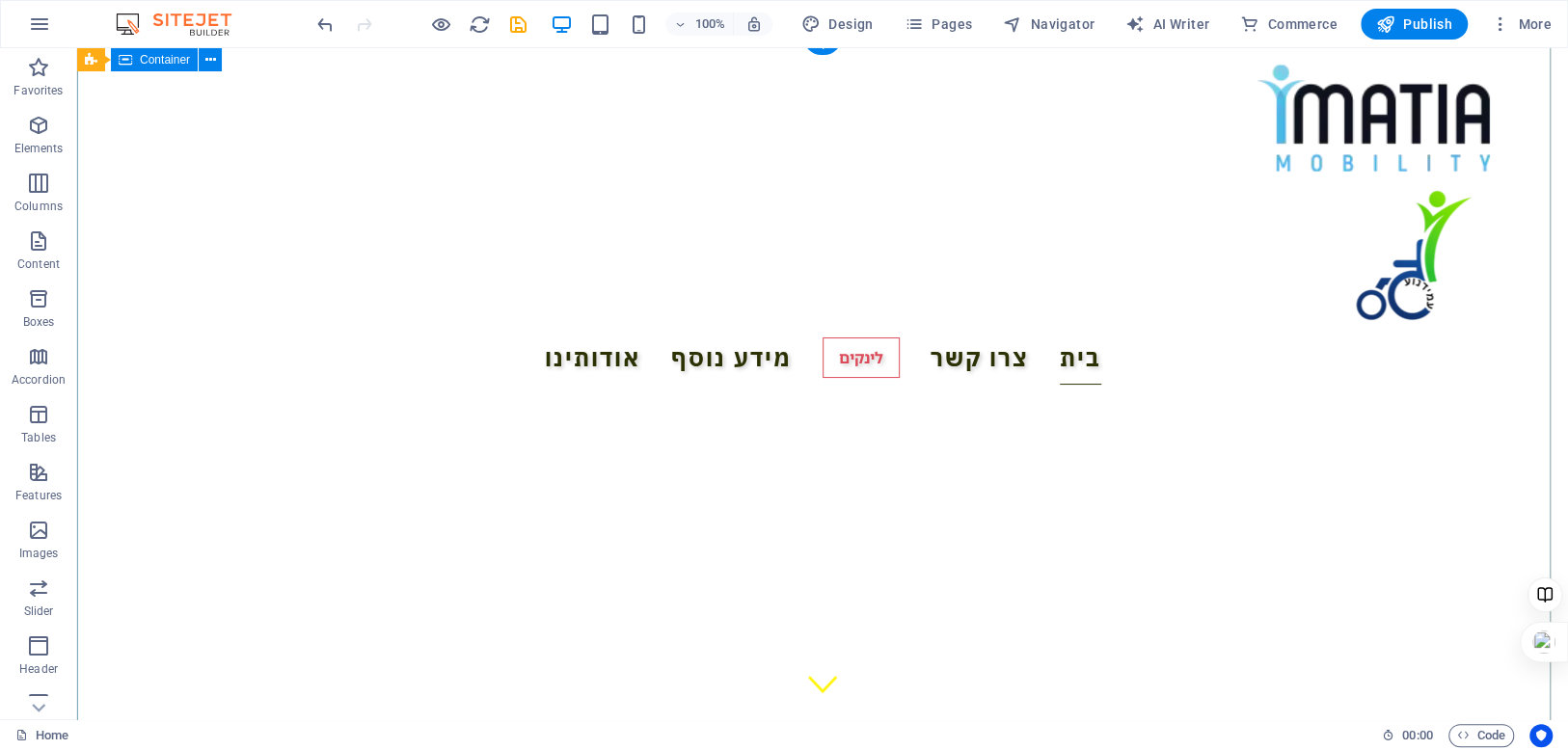 scroll, scrollTop: 0, scrollLeft: 0, axis: both 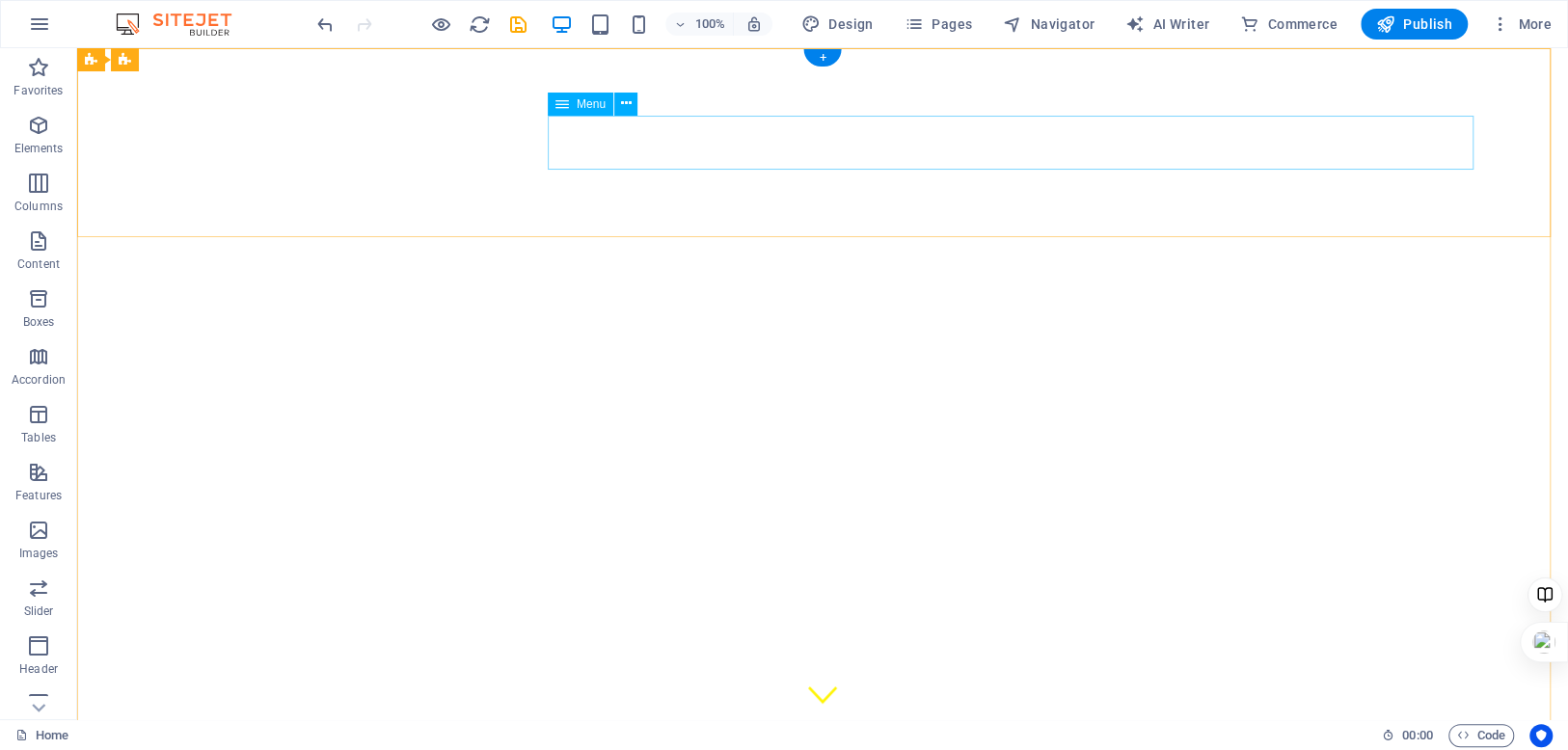 click on "אודותינו מידע נוסף לינקים צרו קשר בית" at bounding box center (823, 1066) 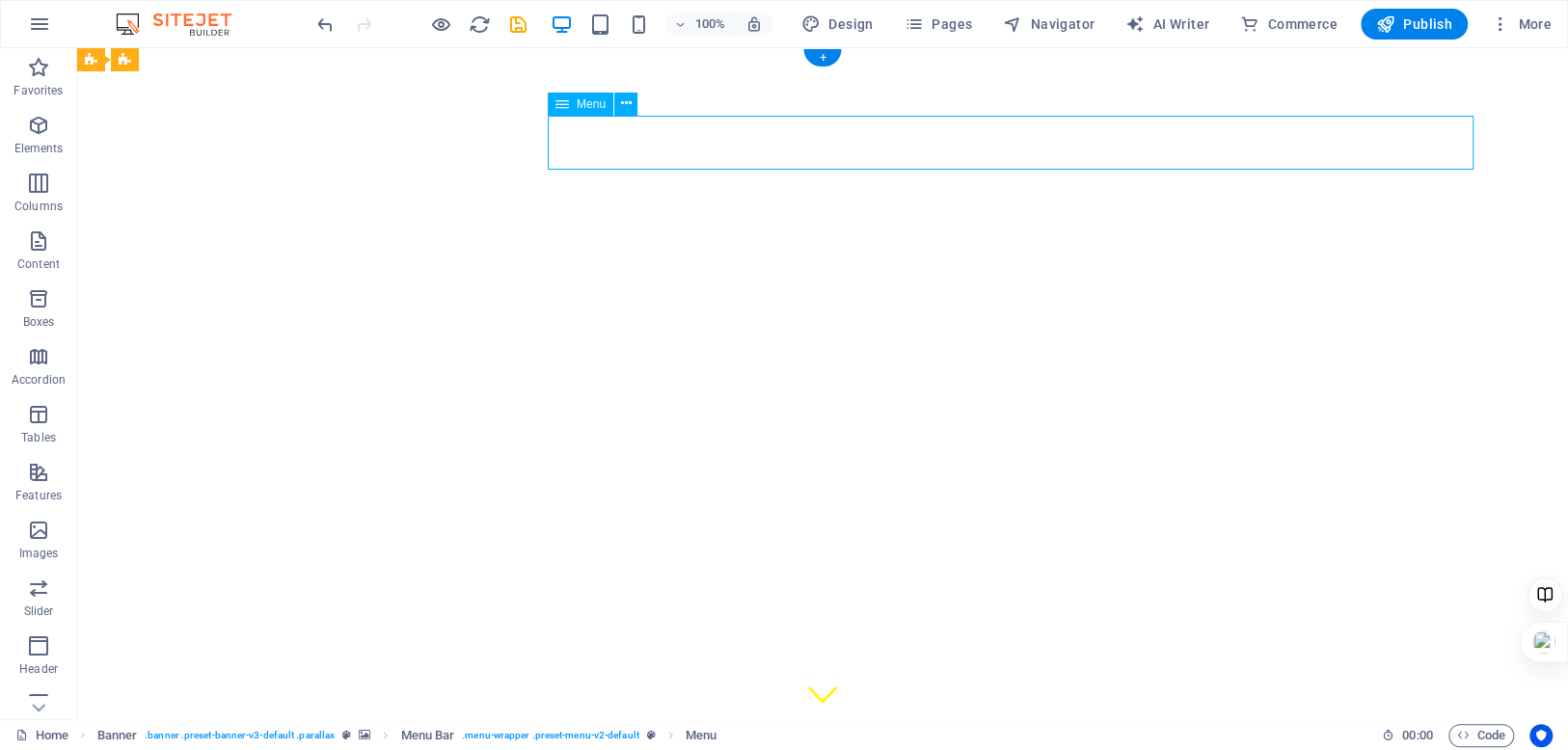 click on "אודותינו מידע נוסף לינקים צרו קשר בית" at bounding box center (823, 1066) 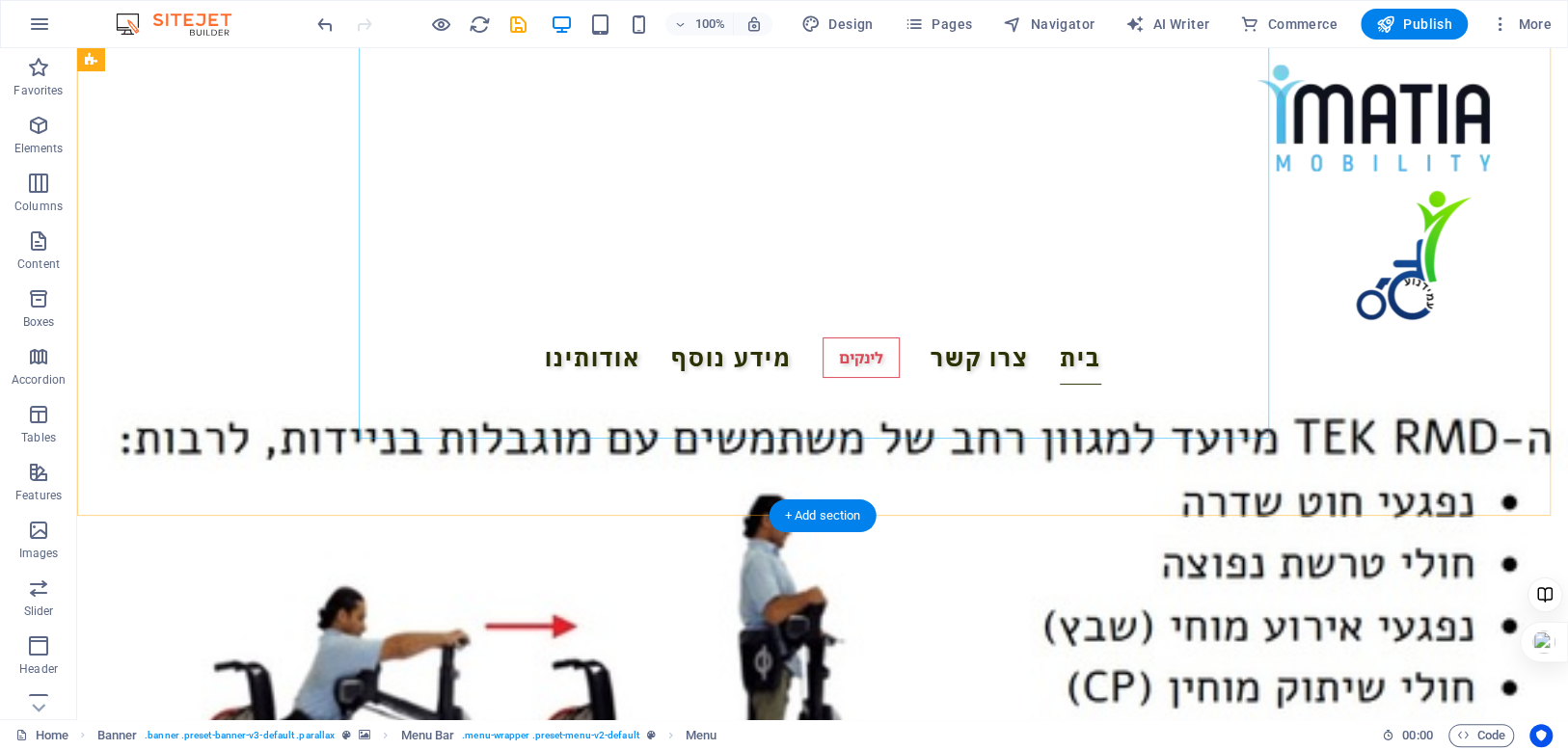 scroll, scrollTop: 4338, scrollLeft: 0, axis: vertical 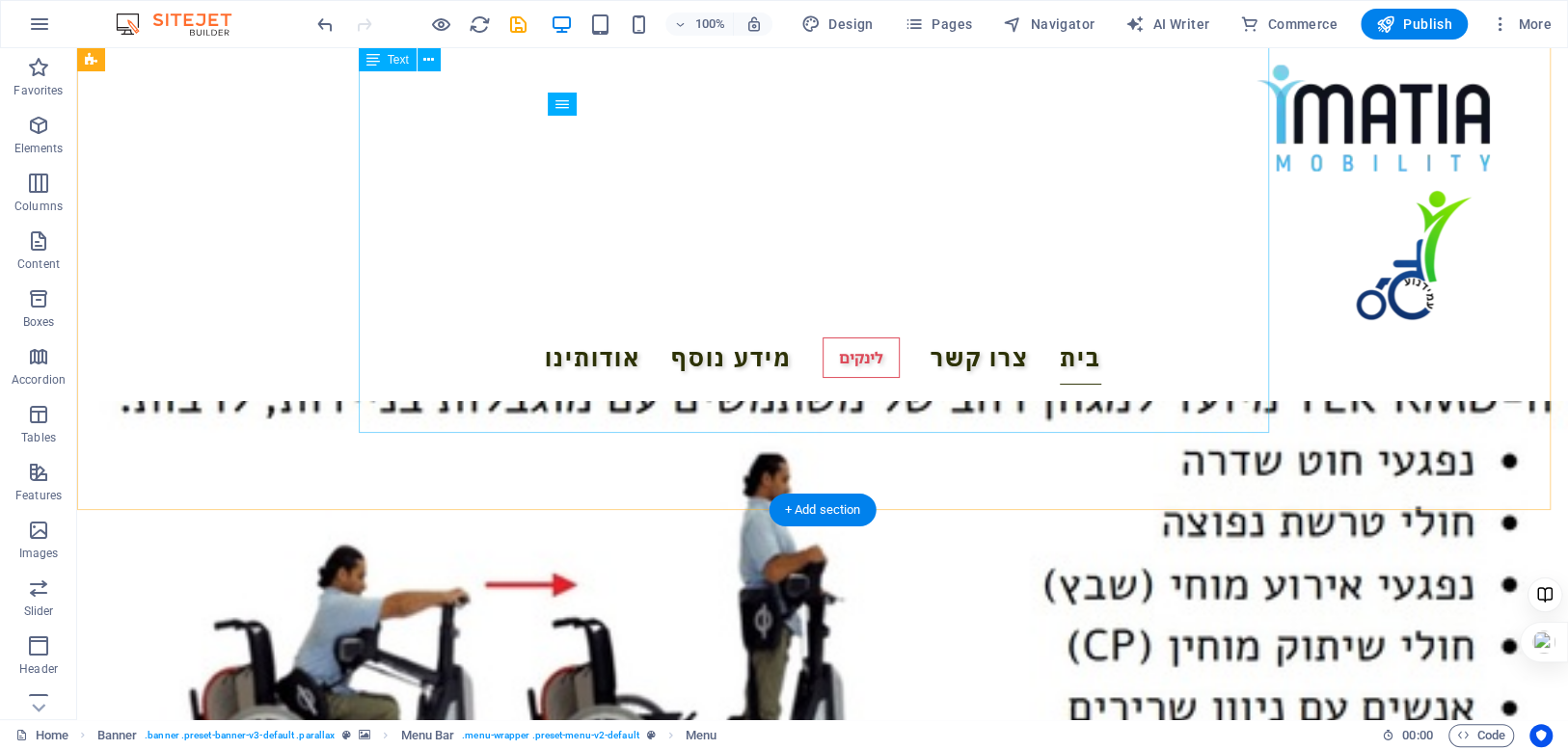 click on "עבור אנשים עם פגיעות חוט שדרה, במיוחד במקרים של פרפלגיה (שיתוק בפלג הגוף התחתון), ה-TEK RMD מציע יתרונות קריטיים: שימור בריאות העצמות: ישיבה ממושכת בכיסא גלגלים מובילה לאובדן צפיפות עצם (אוסטאופורוזיס) ברגליים, דבר המעלה את הסיכון לשברים. עמידה באמצעות ה-TEK RMD מפעילה עומס על העצמות, וכך מסייעת לשמר את צפיפותן. מניעת פצעי לחץ: שינוי תנוחה מעמידה לישיבה ולהיפך, והפחתת הלחץ הממושך על אזורים מסוימים, מסייעים במניעה ובריפוי של פצעי לחץ – סיבוך שכיח ומסכן חיים בקרב נפגעי חוט שדרה." at bounding box center (823, 1210) 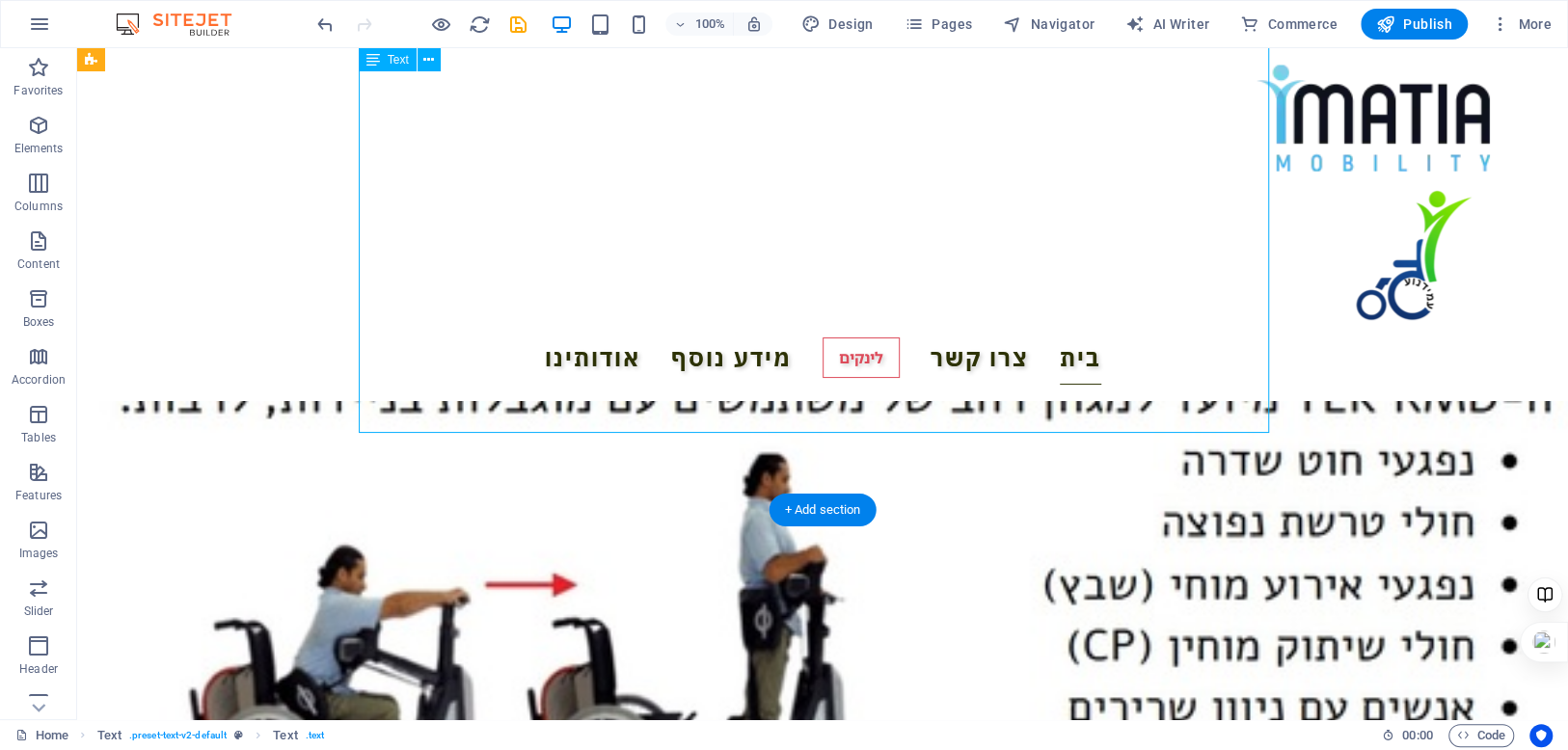 click on "עבור אנשים עם פגיעות חוט שדרה, במיוחד במקרים של פרפלגיה (שיתוק בפלג הגוף התחתון), ה-TEK RMD מציע יתרונות קריטיים: שימור בריאות העצמות: ישיבה ממושכת בכיסא גלגלים מובילה לאובדן צפיפות עצם (אוסטאופורוזיס) ברגליים, דבר המעלה את הסיכון לשברים. עמידה באמצעות ה-TEK RMD מפעילה עומס על העצמות, וכך מסייעת לשמר את צפיפותן. מניעת פצעי לחץ: שינוי תנוחה מעמידה לישיבה ולהיפך, והפחתת הלחץ הממושך על אזורים מסוימים, מסייעים במניעה ובריפוי של פצעי לחץ – סיבוך שכיח ומסכן חיים בקרב נפגעי חוט שדרה." at bounding box center [823, 1210] 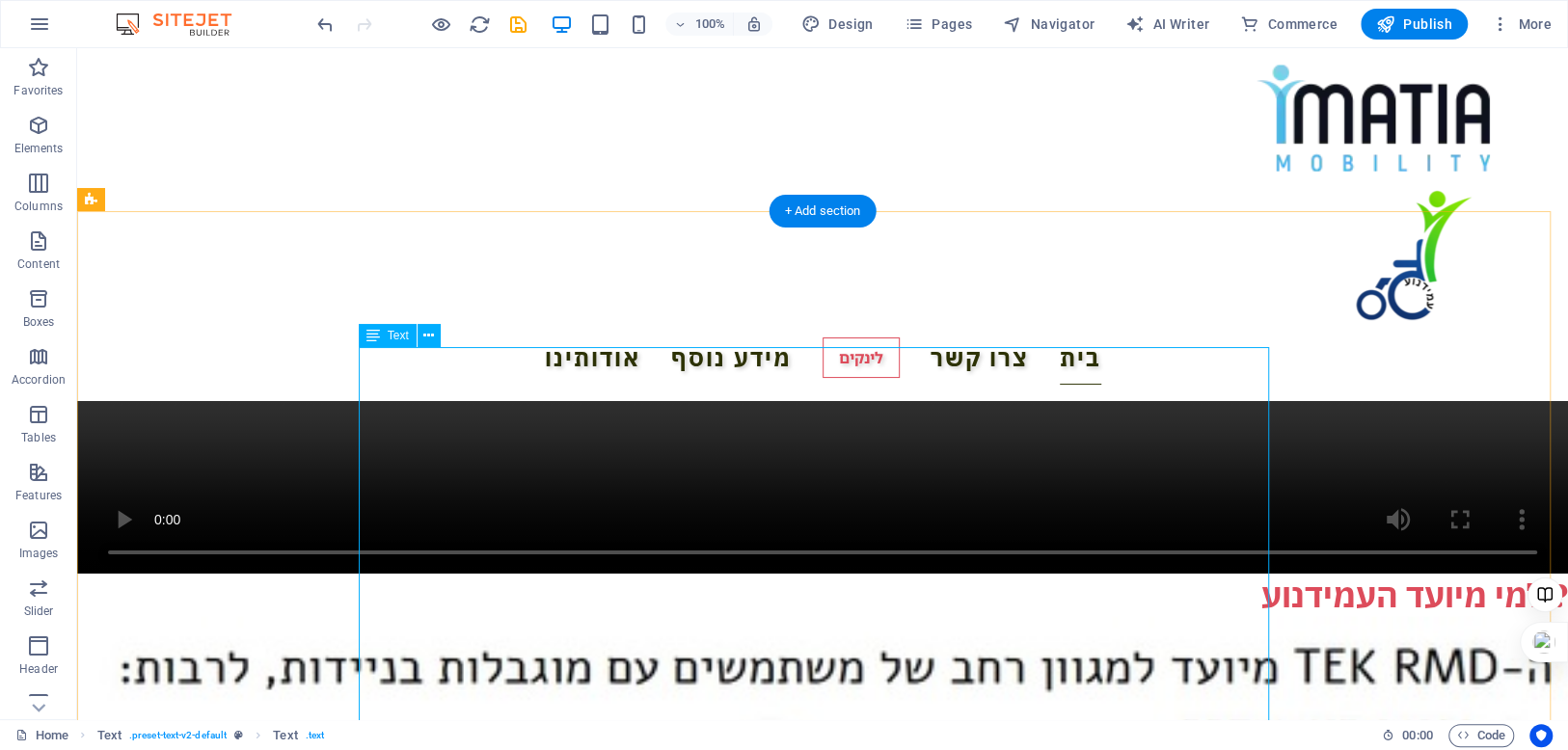 scroll, scrollTop: 4097, scrollLeft: 0, axis: vertical 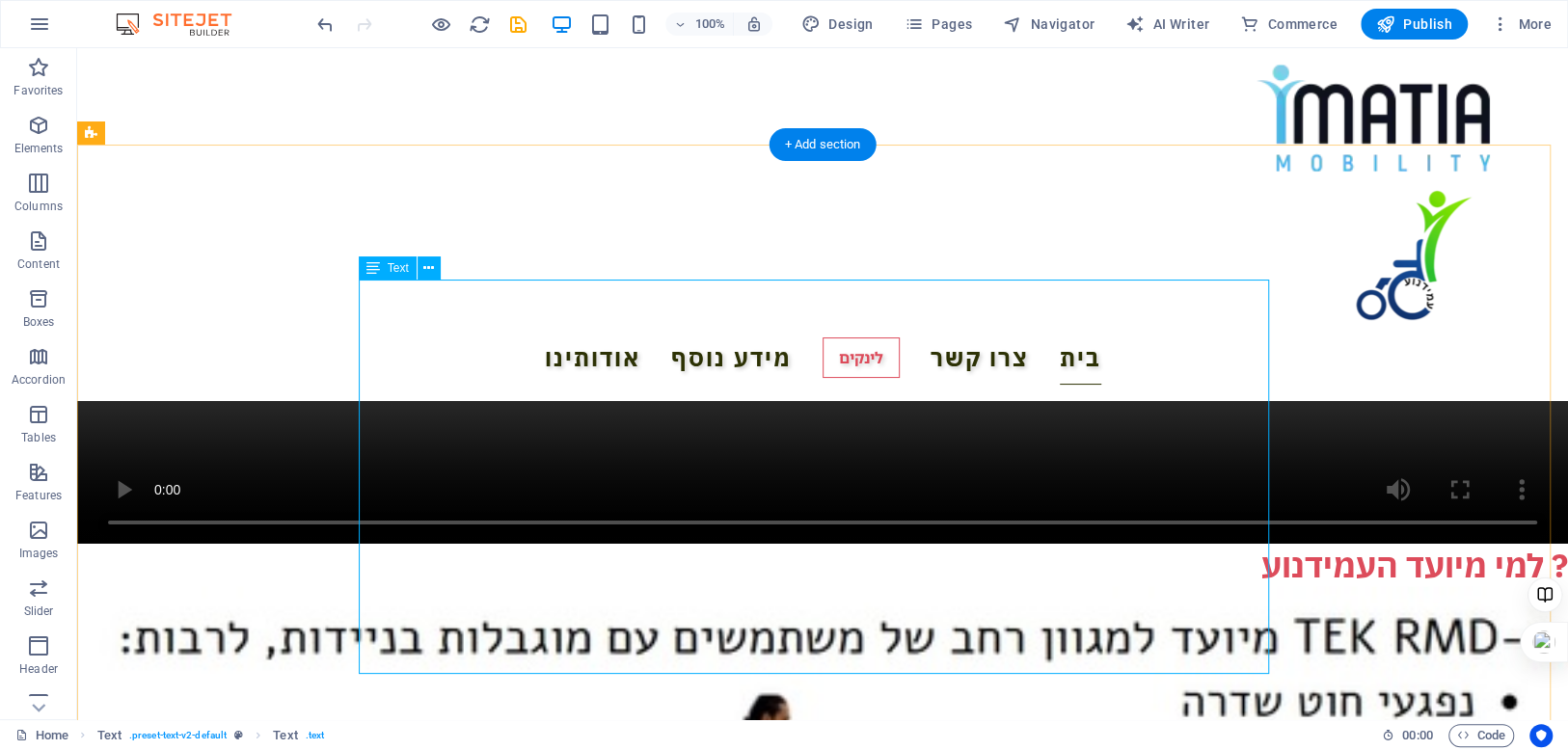 click on "עבור אנשים עם פגיעות חוט שדרה, במיוחד במקרים של פרפלגיה (שיתוק בפלג הגוף התחתון), ה-TEK RMD מציע יתרונות קריטיים: שימור בריאות העצמות: ישיבה ממושכת בכיסא גלגלים מובילה לאובדן צפיפות עצם (אוסטאופורוזיס) ברגליים, דבר המעלה את הסיכון לשברים. עמידה באמצעות ה-TEK RMD מפעילה עומס על העצמות, וכך מסייעת לשמר את צפיפותן. מניעת פצעי לחץ: שינוי תנוחה מעמידה לישיבה ולהיפך, והפחתת הלחץ הממושך על אזורים מסוימים, מסייעים במניעה ובריפוי של פצעי לחץ – סיבוך שכיח ומסכן חיים בקרב נפגעי חוט שדרה." at bounding box center [823, 1451] 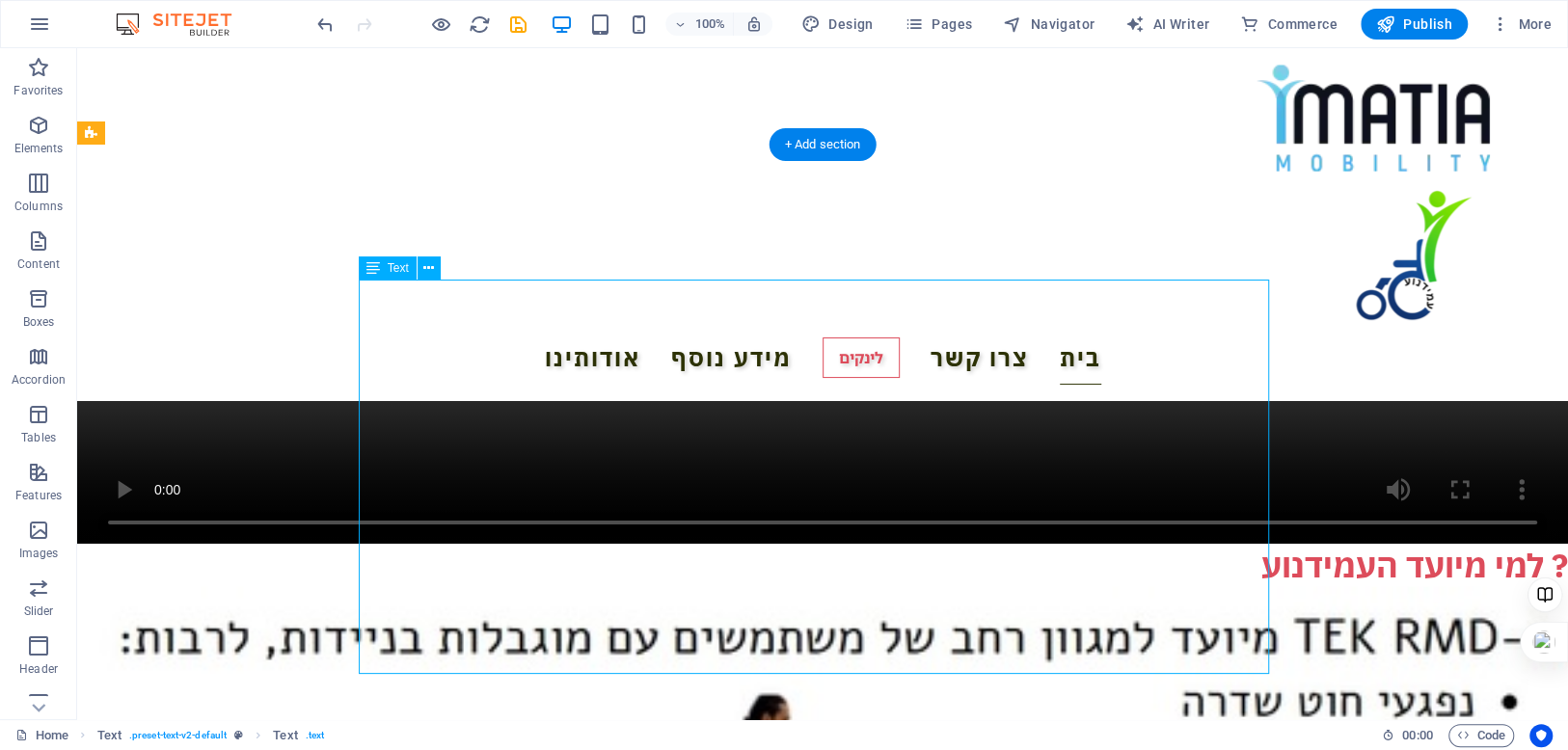 click on "עבור אנשים עם פגיעות חוט שדרה, במיוחד במקרים של פרפלגיה (שיתוק בפלג הגוף התחתון), ה-TEK RMD מציע יתרונות קריטיים: שימור בריאות העצמות: ישיבה ממושכת בכיסא גלגלים מובילה לאובדן צפיפות עצם (אוסטאופורוזיס) ברגליים, דבר המעלה את הסיכון לשברים. עמידה באמצעות ה-TEK RMD מפעילה עומס על העצמות, וכך מסייעת לשמר את צפיפותן. מניעת פצעי לחץ: שינוי תנוחה מעמידה לישיבה ולהיפך, והפחתת הלחץ הממושך על אזורים מסוימים, מסייעים במניעה ובריפוי של פצעי לחץ – סיבוך שכיח ומסכן חיים בקרב נפגעי חוט שדרה." at bounding box center (823, 1451) 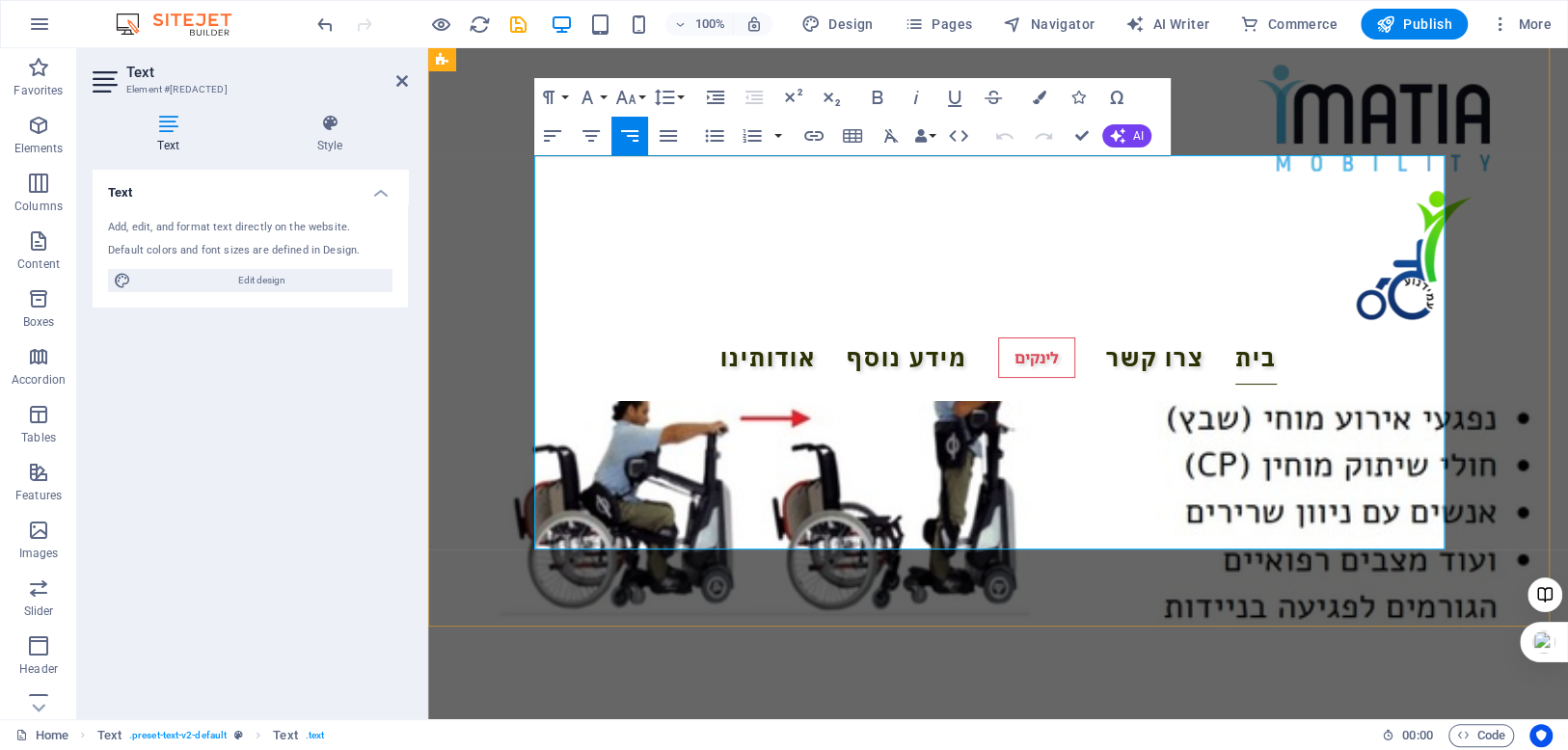 scroll, scrollTop: 3702, scrollLeft: 0, axis: vertical 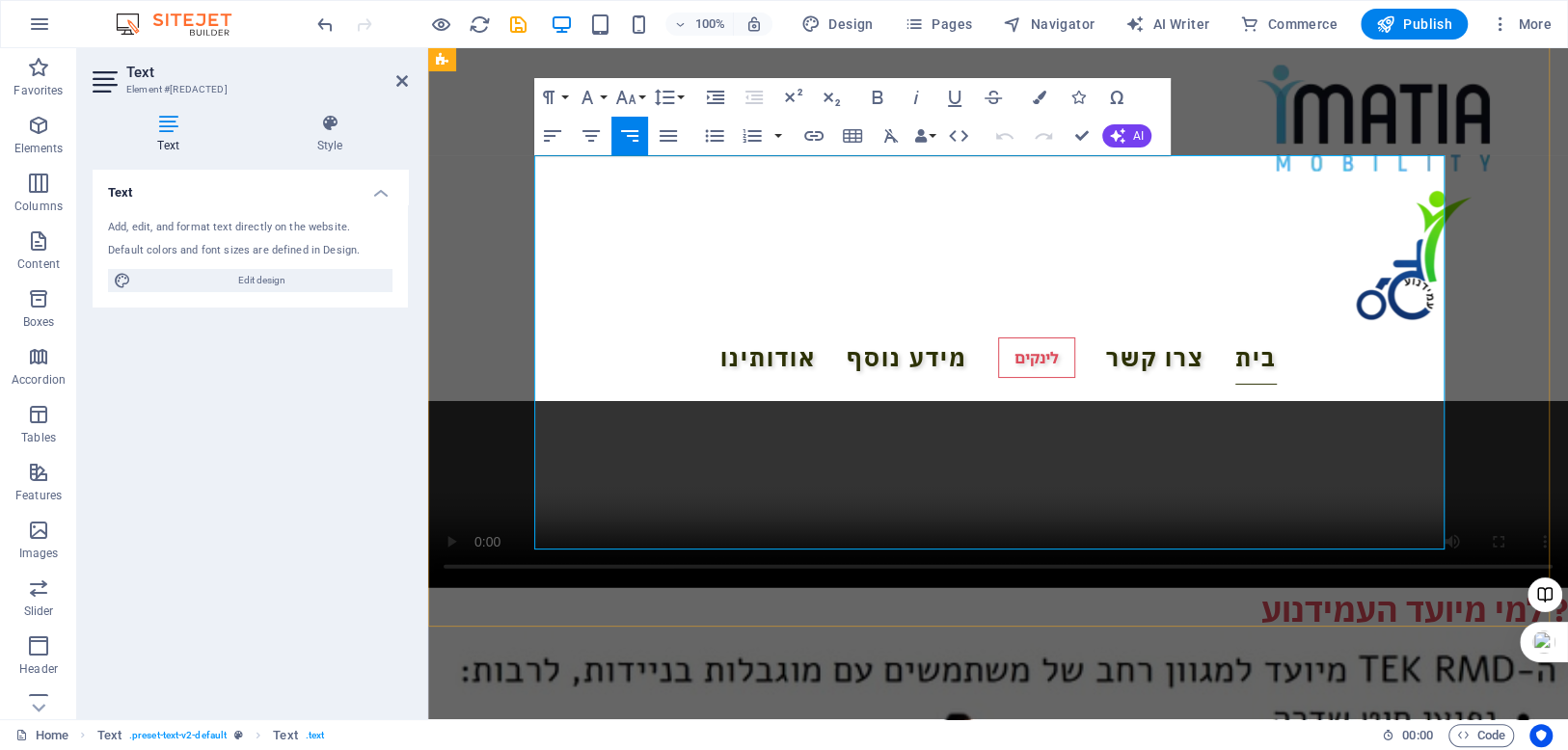 click on "שיפור תפקוד מערכות הגוף: עמידה משפרת את זרימת הדם, מסייעת לתפקוד תקין של מערכת העיכול (הפחתת עצירות), מערכת השתן (ניקוז טוב יותר של דרכי השתן והפחתת זיהומים) ומערכת הנשימה (הרחבת חלל בית החזה)." at bounding box center (1031, 1408) 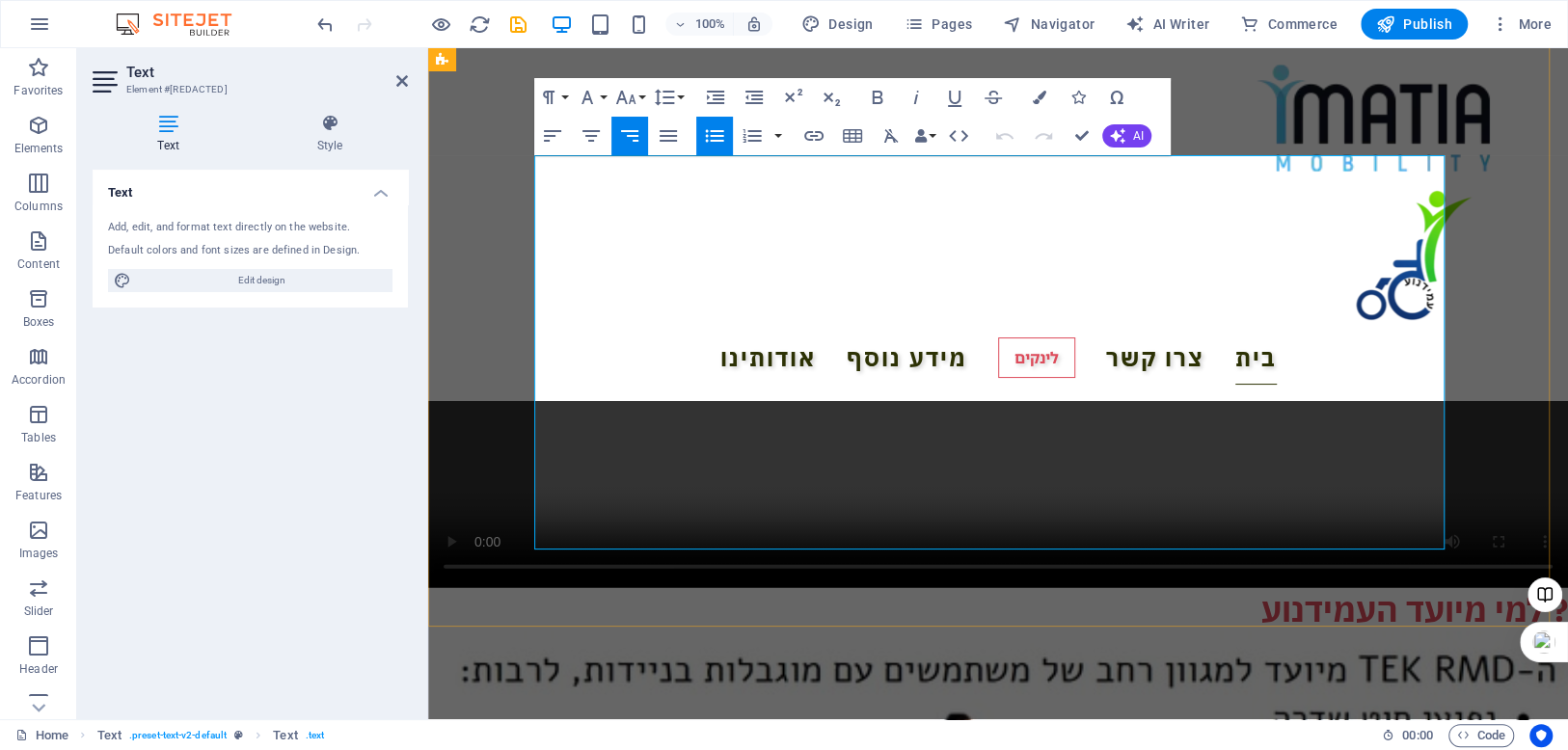drag, startPoint x: 910, startPoint y: 372, endPoint x: 1024, endPoint y: 365, distance: 114.21471 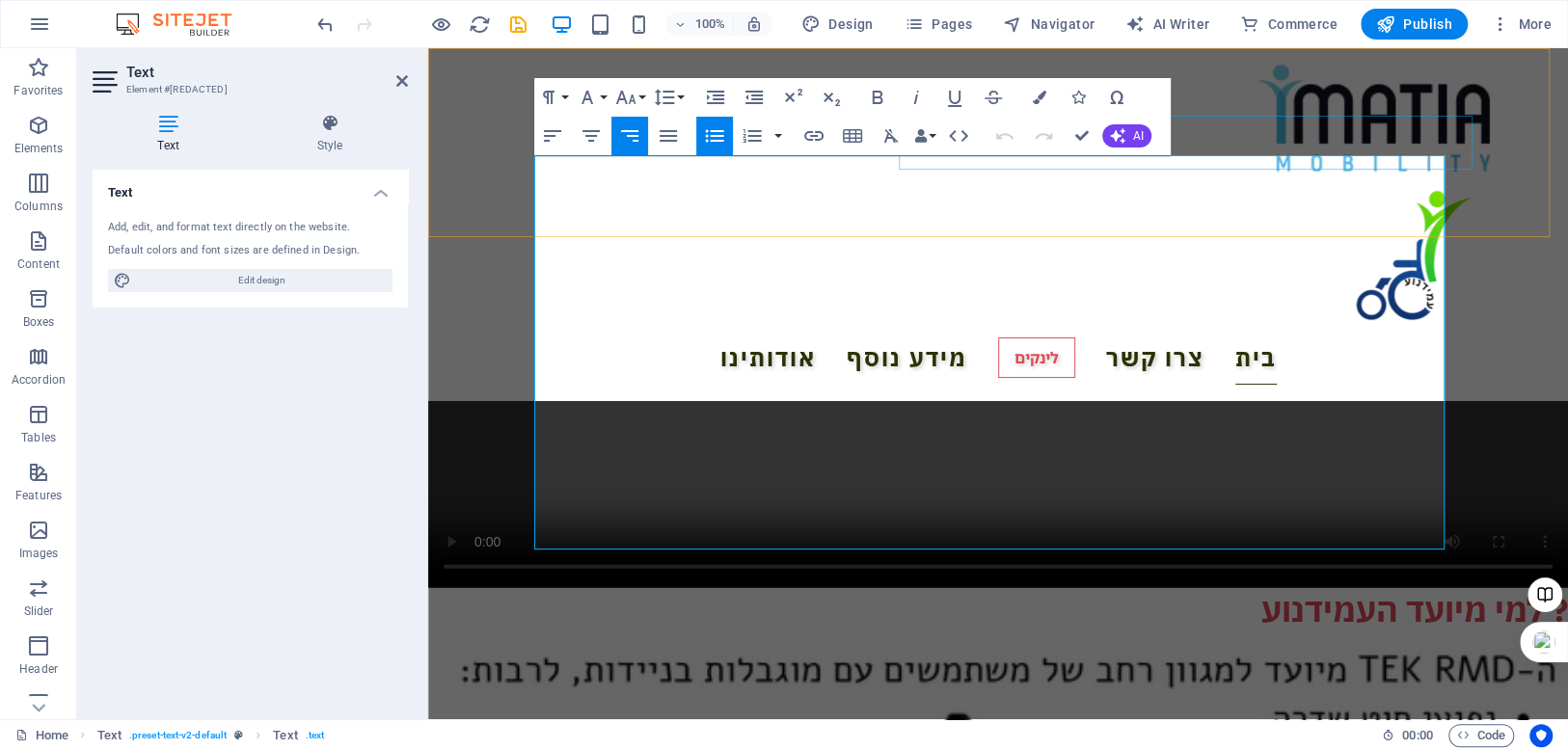 drag, startPoint x: 987, startPoint y: 537, endPoint x: 1425, endPoint y: 165, distance: 574.6547 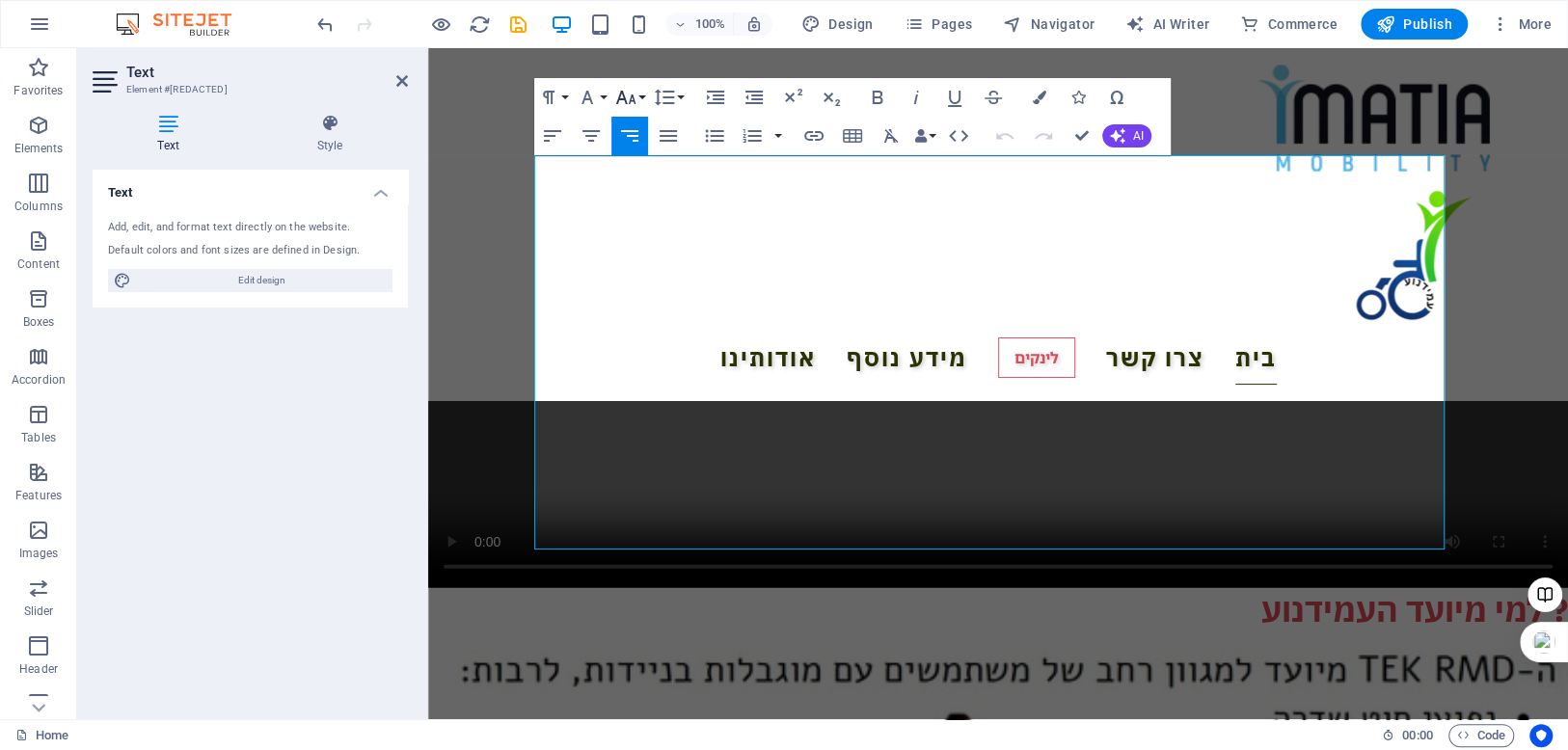 click on "Font Size" at bounding box center (630, 97) 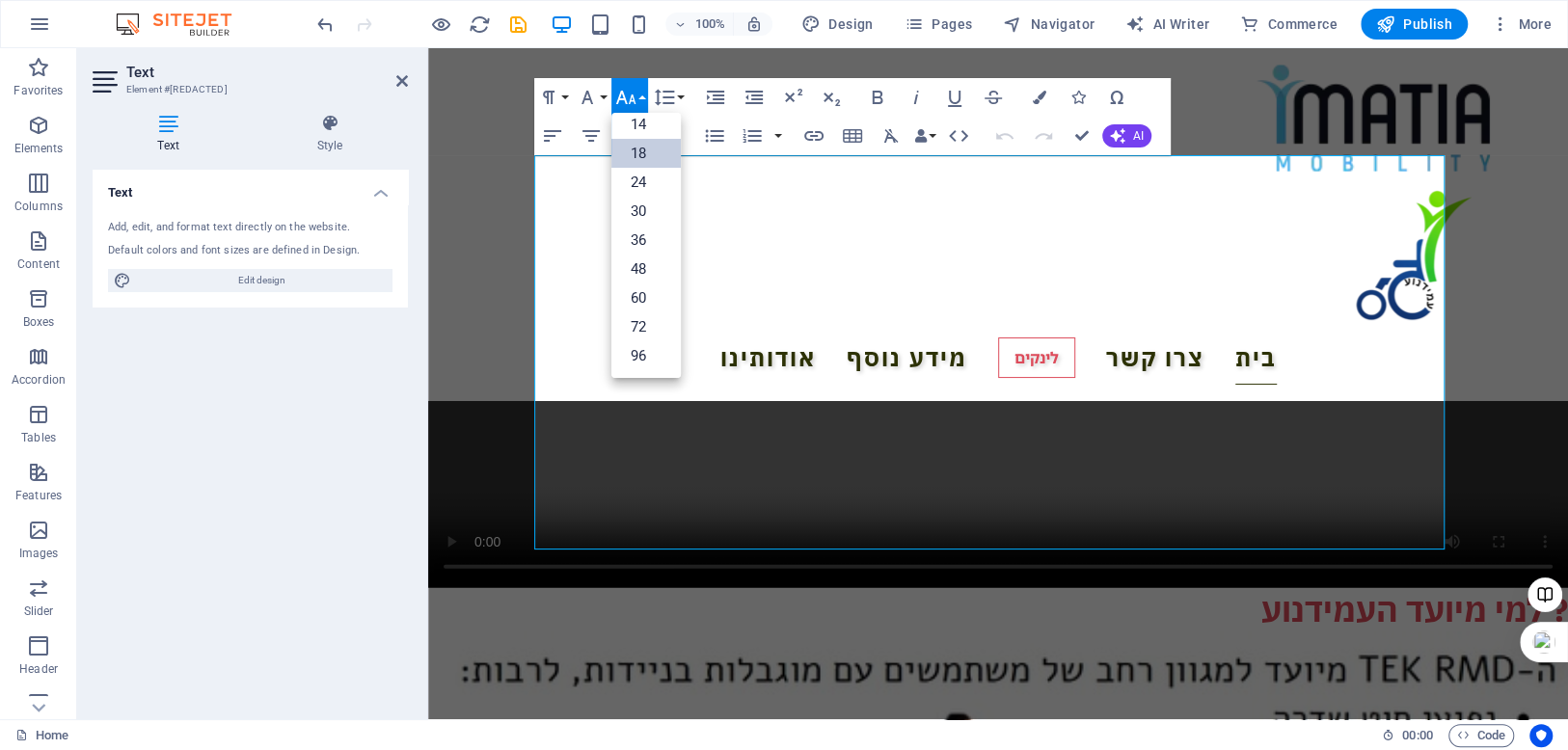 scroll, scrollTop: 154, scrollLeft: 0, axis: vertical 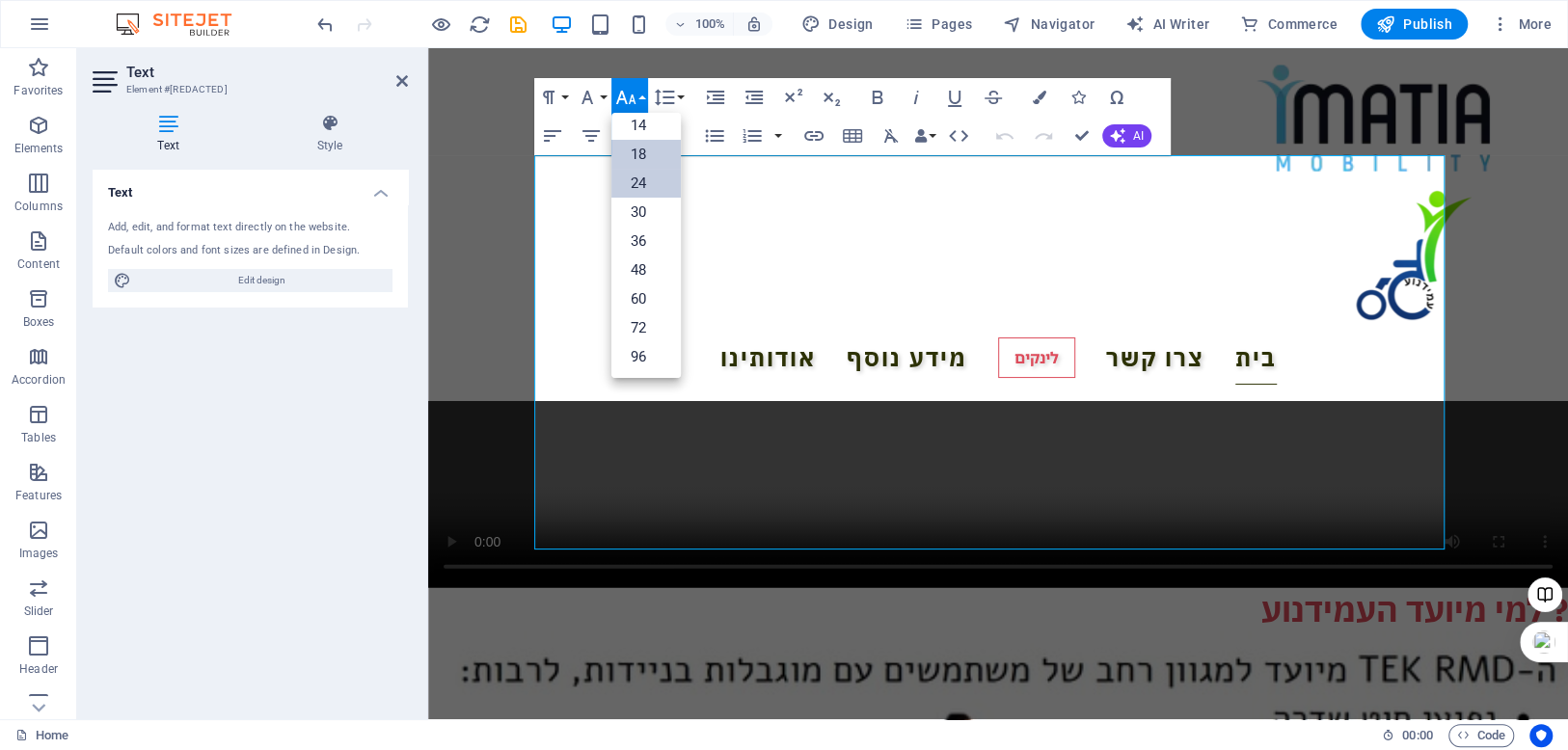 click on "24" at bounding box center (646, 183) 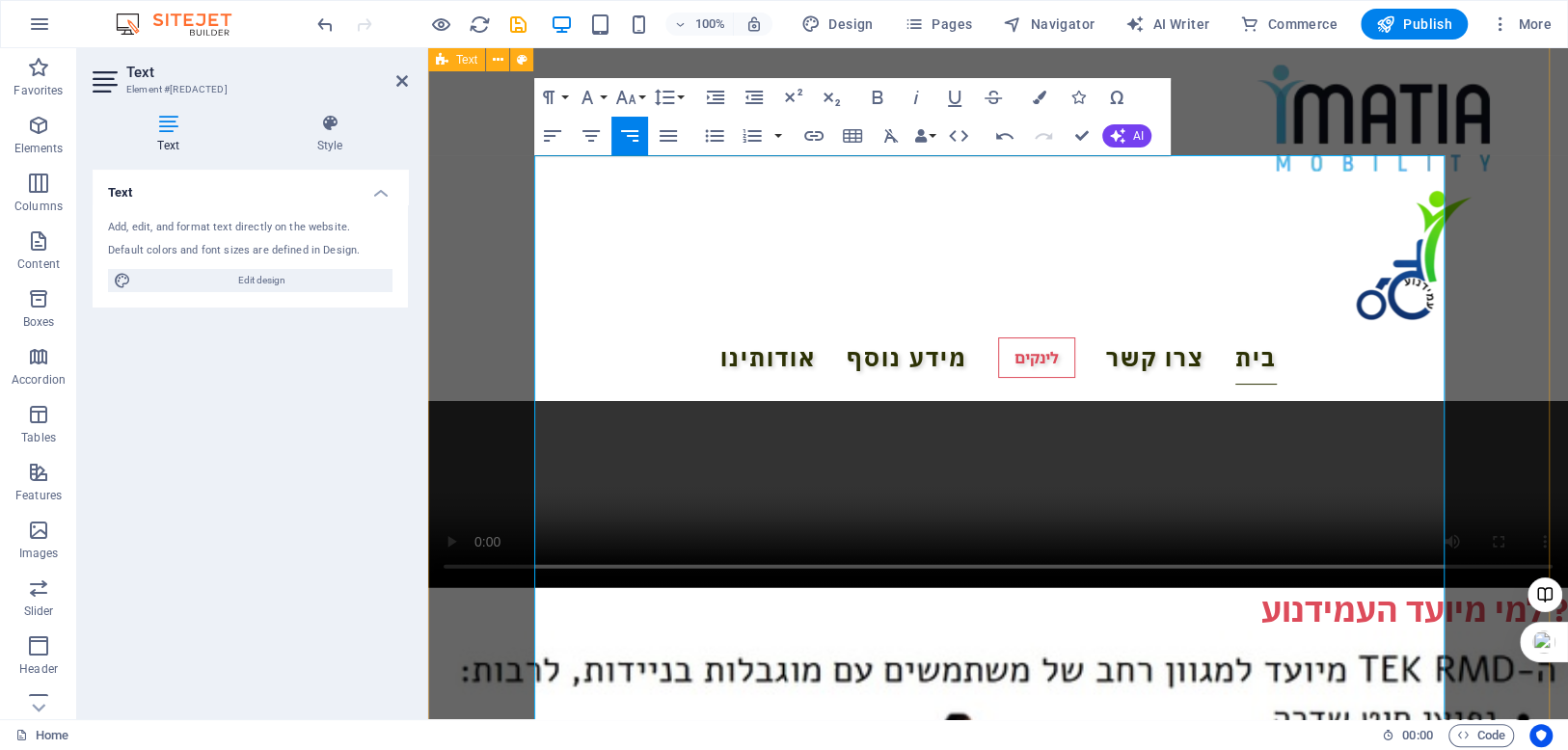 click on "פגיעות חוט שדרה (Spinal Cord Injury - SCI) עבור אנשים עם פגיעות חוט שדרה, במיוחד במקרים של פרפלגיה (שיתוק בפלג הגוף התחתון), ה-TEK RMD מציע יתרונות קריטיים: שימור בריאות העצמות: ישיבה ממושכת בכיסא גלגלים מובילה לאובדן צפיפות עצם (אוסטאופורוזיס) ברגליים, דבר המעלה את הסיכון לשברים. עמידה באמצעות ה-TEK RMD מפעילה עומס על העצמות, וכך מסייעת לשמר את צפיפותן. מניעת פצעי לחץ: שינוי תנוחה מעמידה לישיבה ולהיפך, והפחתת הלחץ הממושך על אזורים מסוימים, מסייעים במניעה ובריפוי של פצעי לחץ – סיבוך שכיח ומסכן חיים בקרב נפגעי חוט שדרה." at bounding box center [998, 1471] 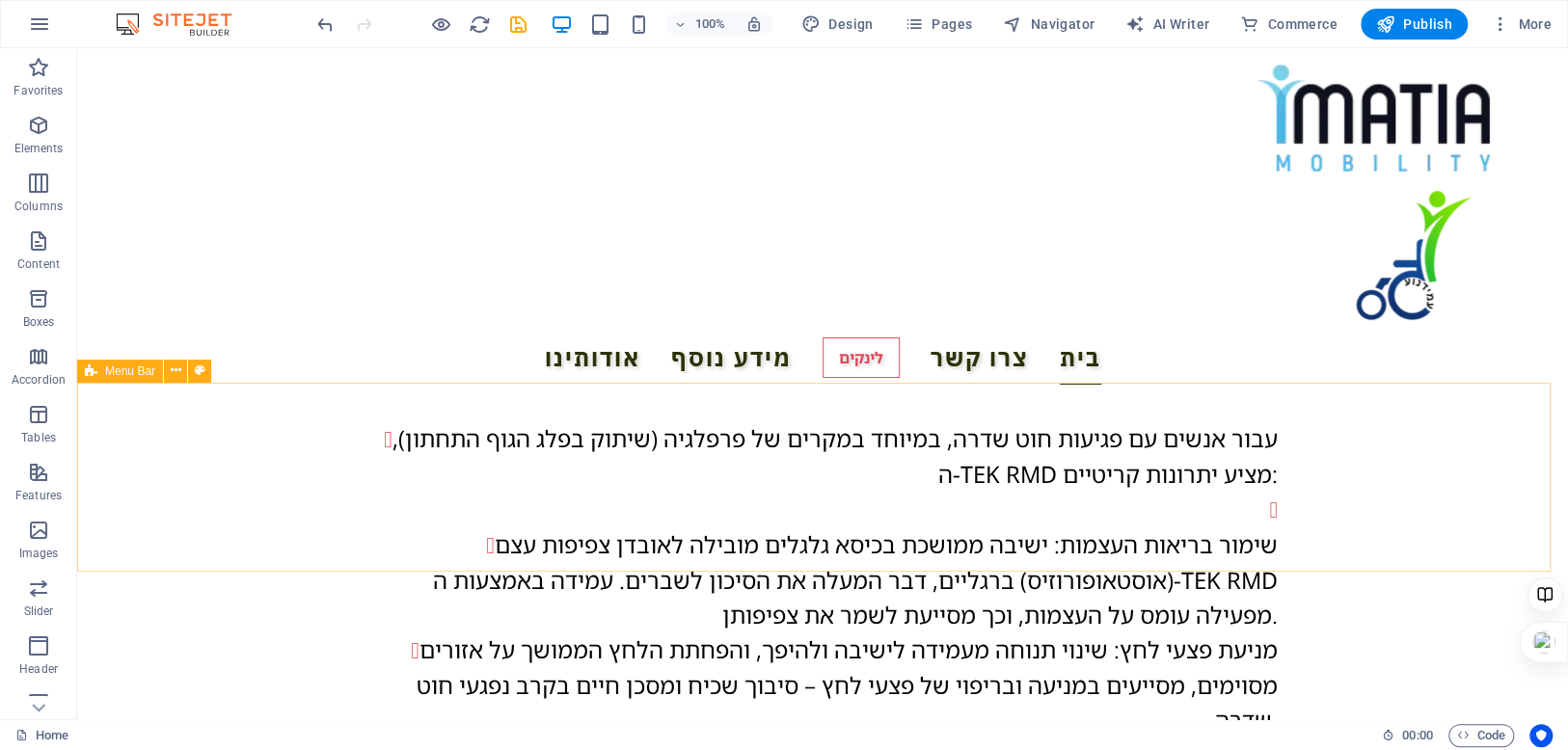 scroll, scrollTop: 4944, scrollLeft: 0, axis: vertical 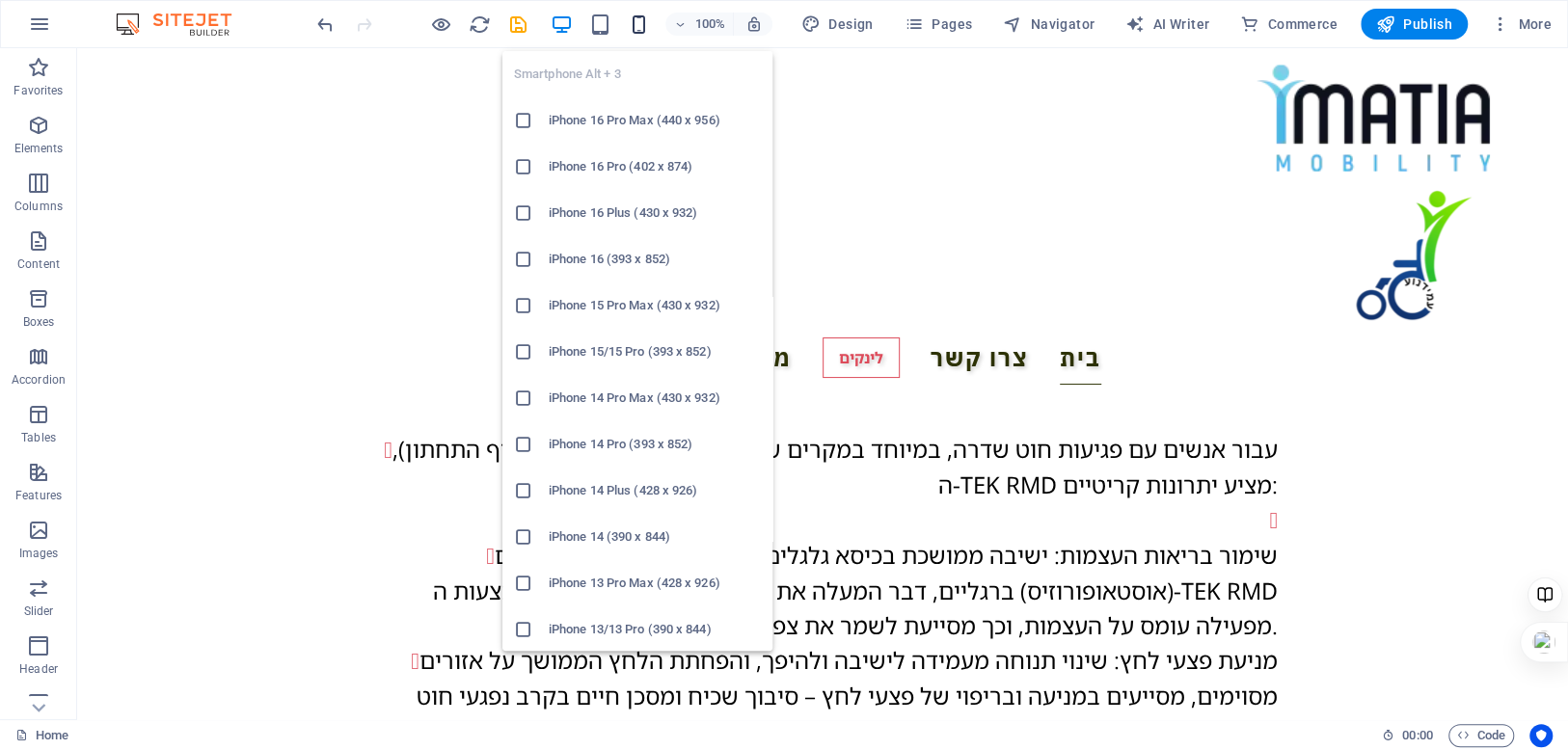 click at bounding box center [638, 24] 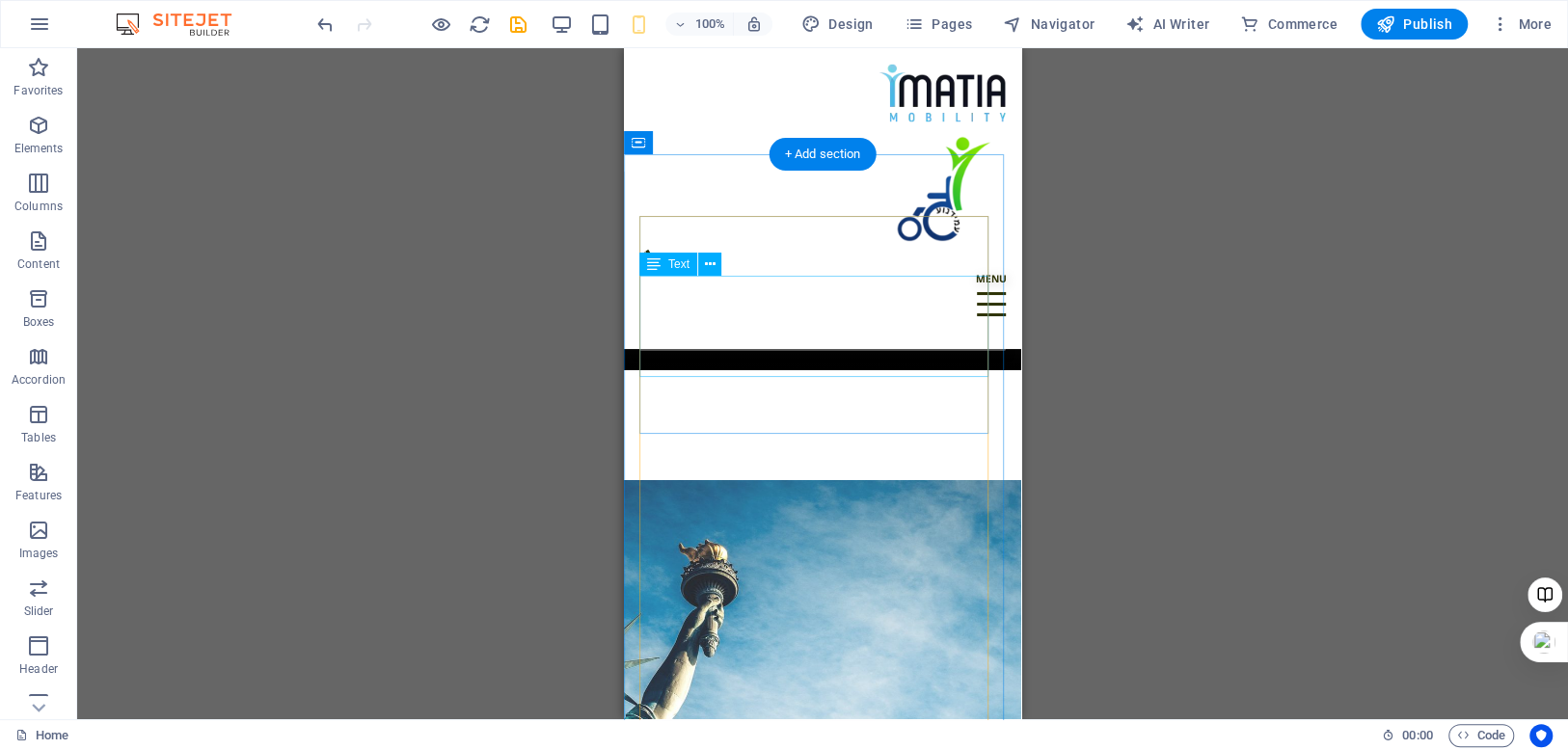 scroll, scrollTop: 5173, scrollLeft: 0, axis: vertical 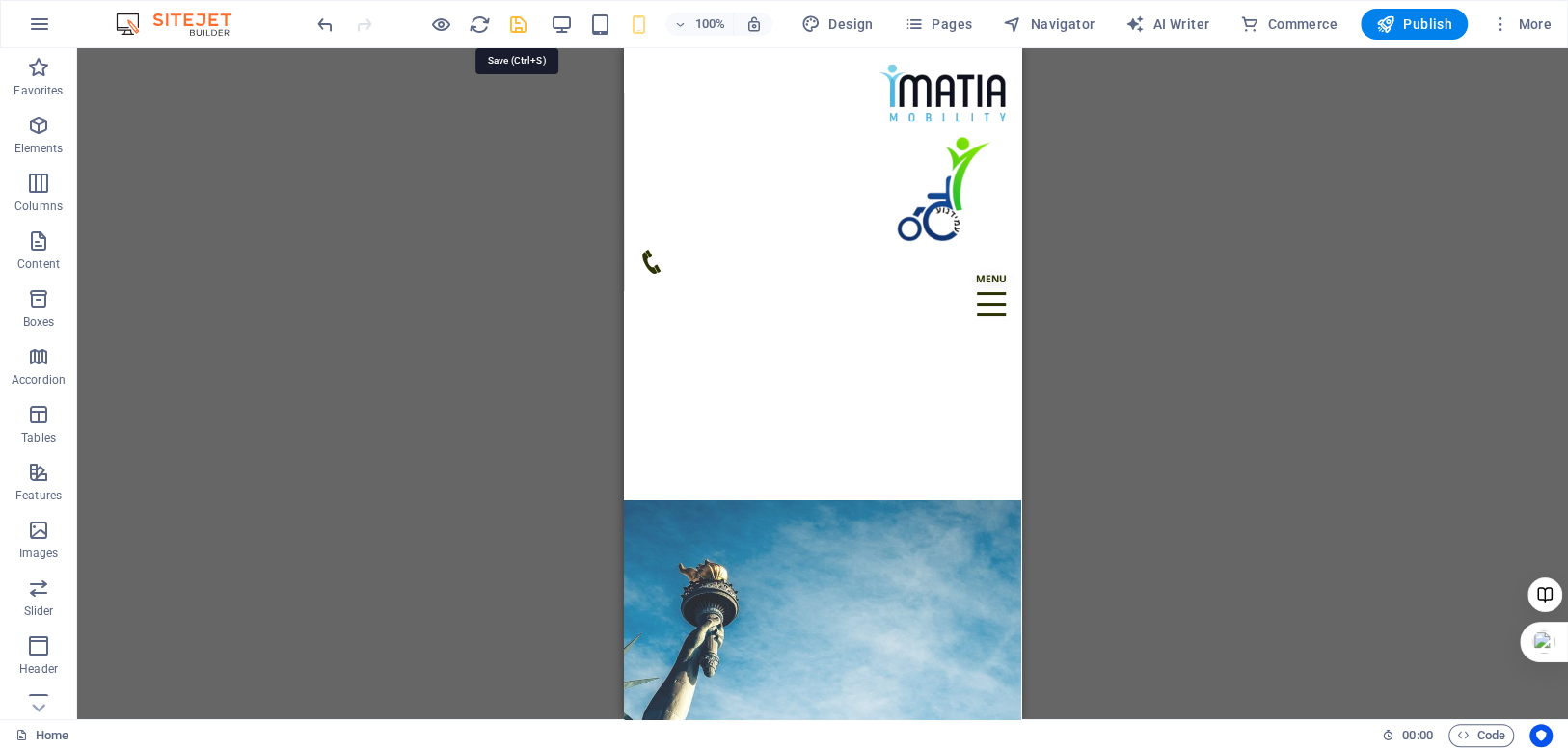 click at bounding box center (518, 24) 